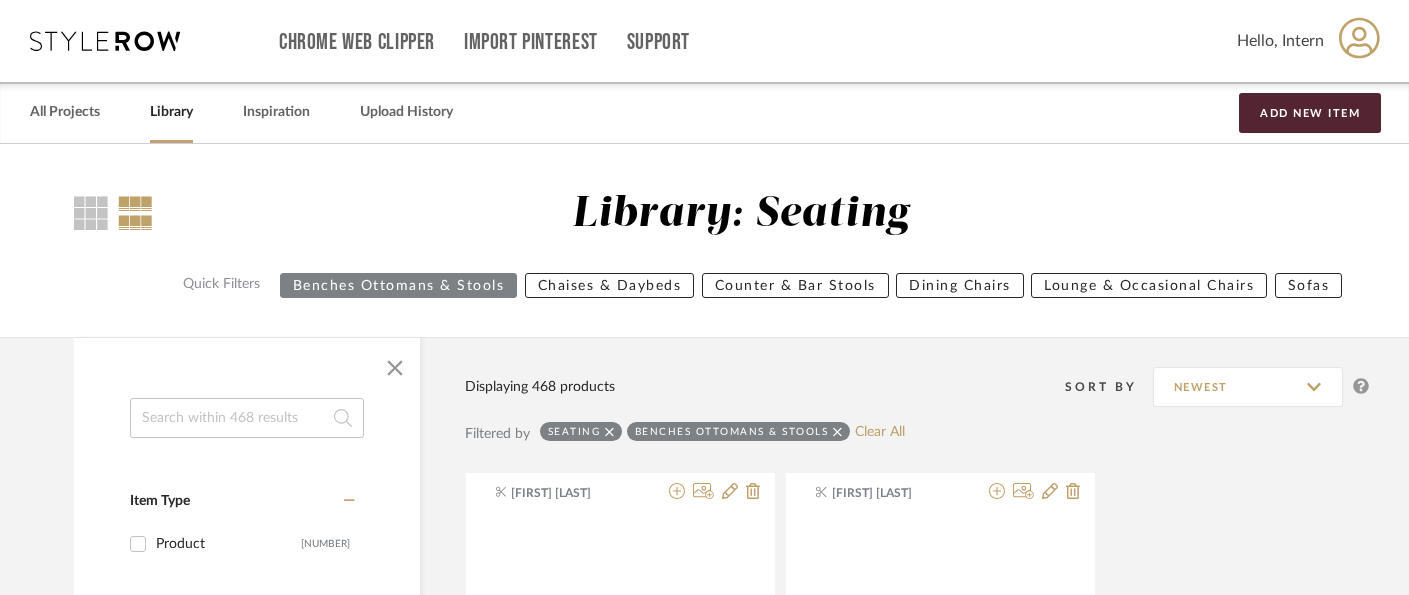 scroll, scrollTop: 12608, scrollLeft: 0, axis: vertical 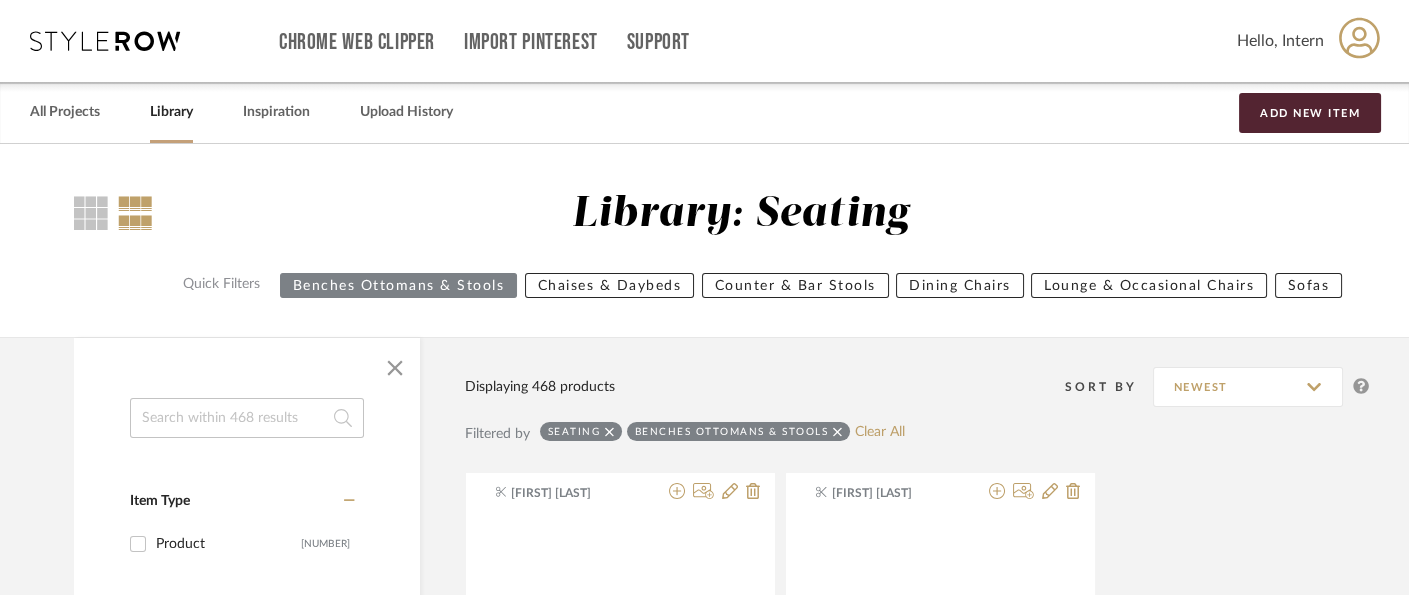 click on "Library" at bounding box center (171, 112) 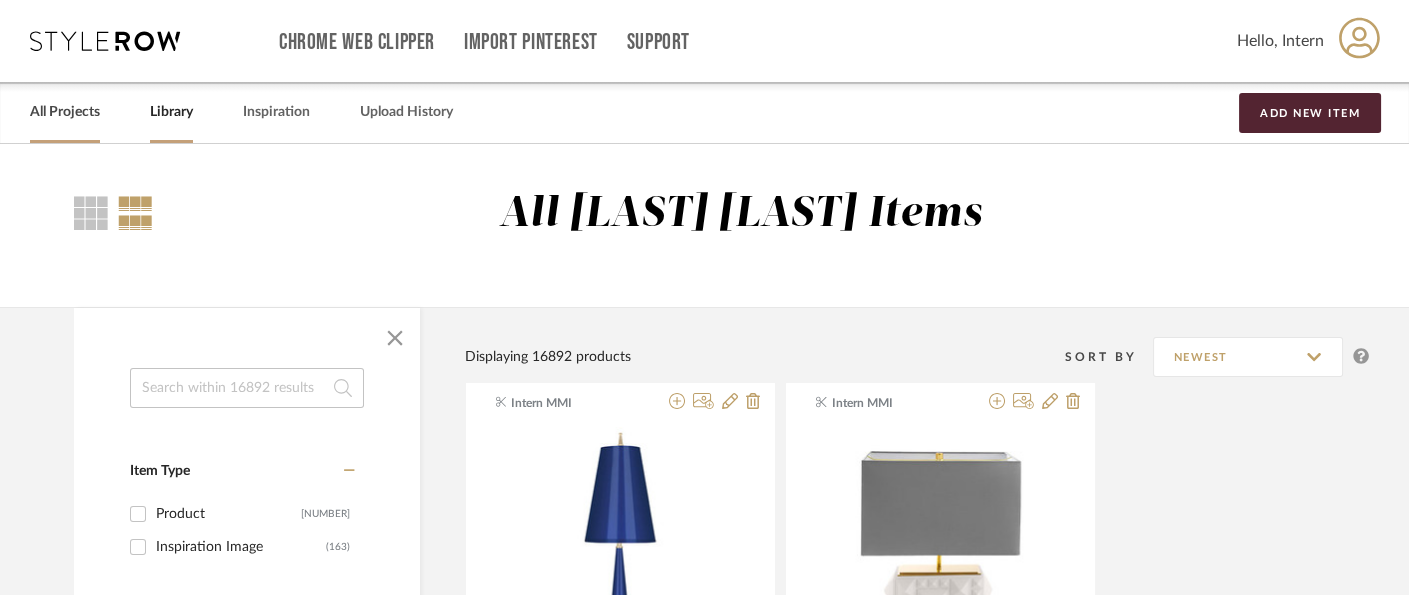 click on "All Projects" at bounding box center (65, 112) 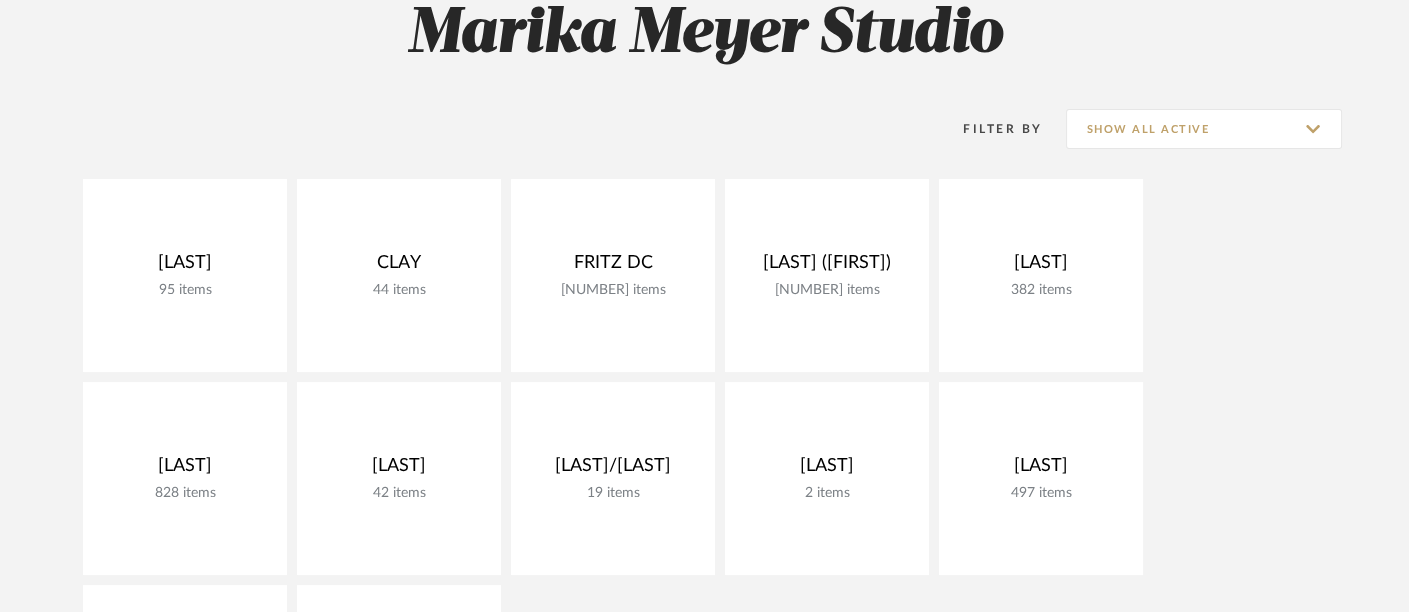 scroll, scrollTop: 444, scrollLeft: 0, axis: vertical 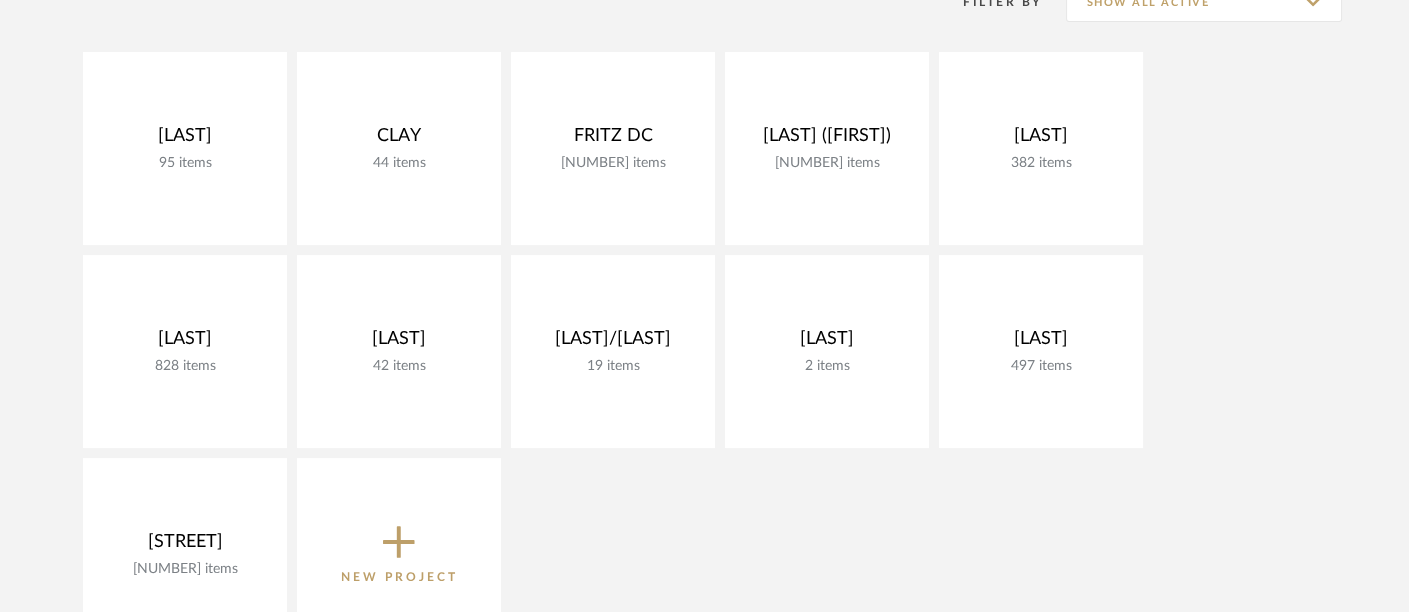 click on "New Project" 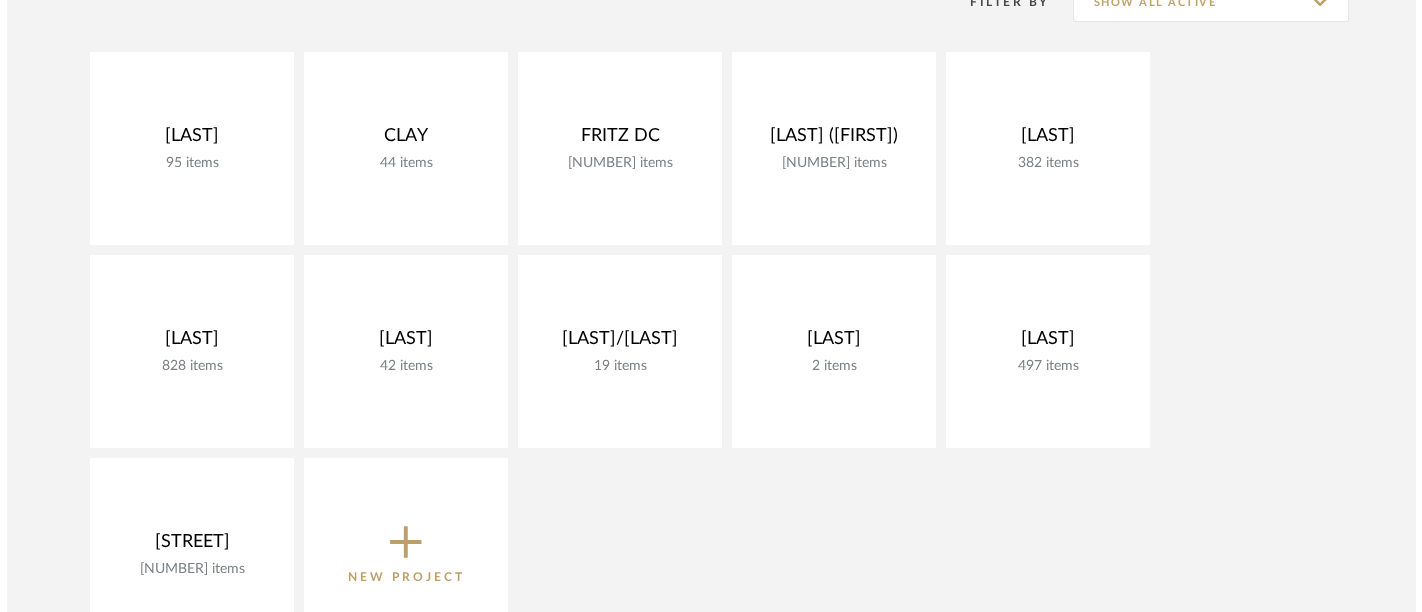 scroll, scrollTop: 0, scrollLeft: 0, axis: both 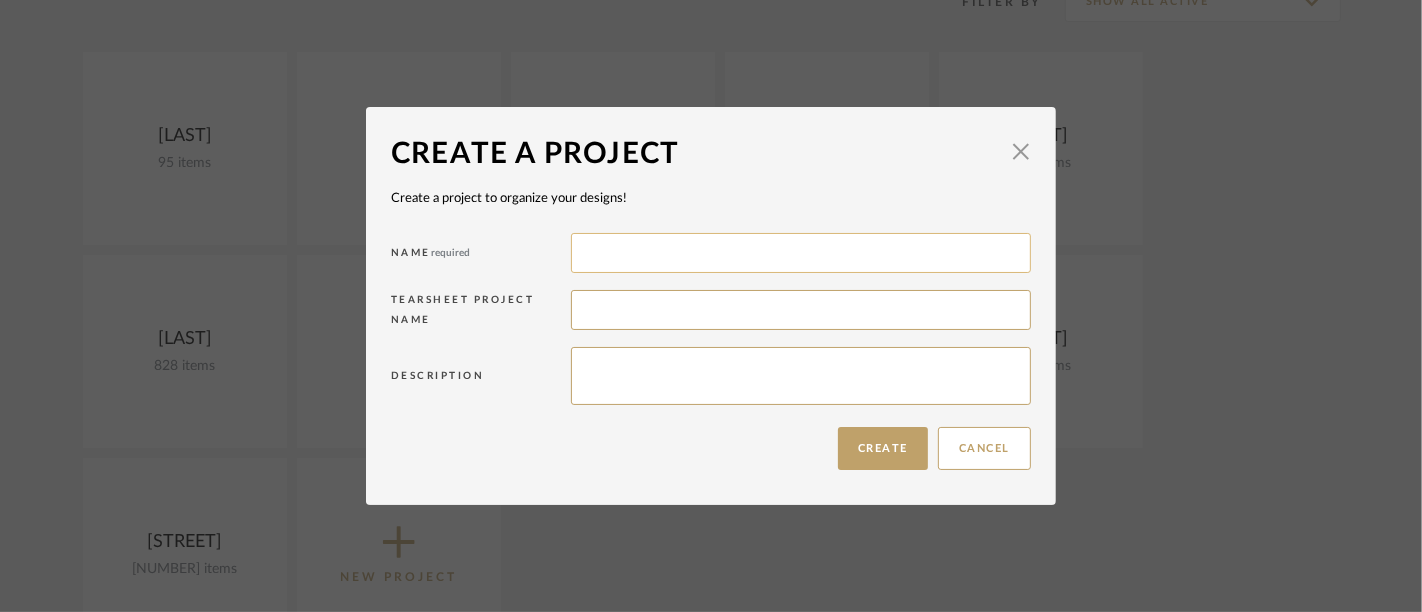 click at bounding box center [801, 253] 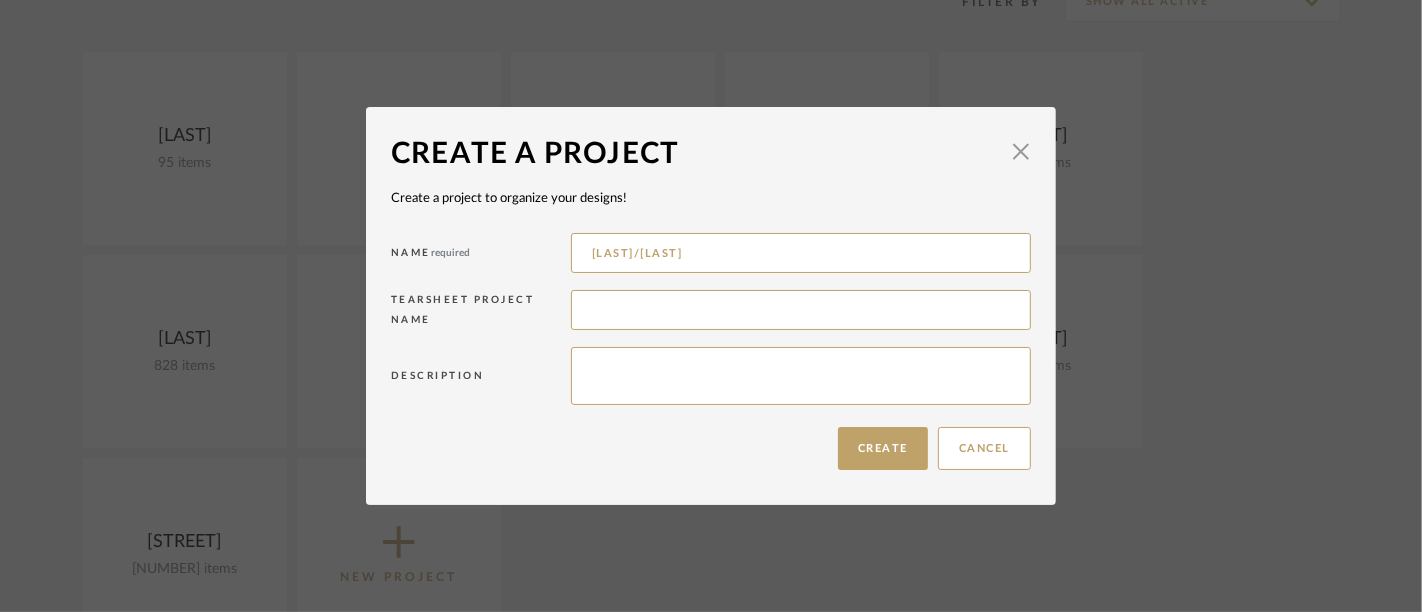 type on "[LAST]/[LAST]" 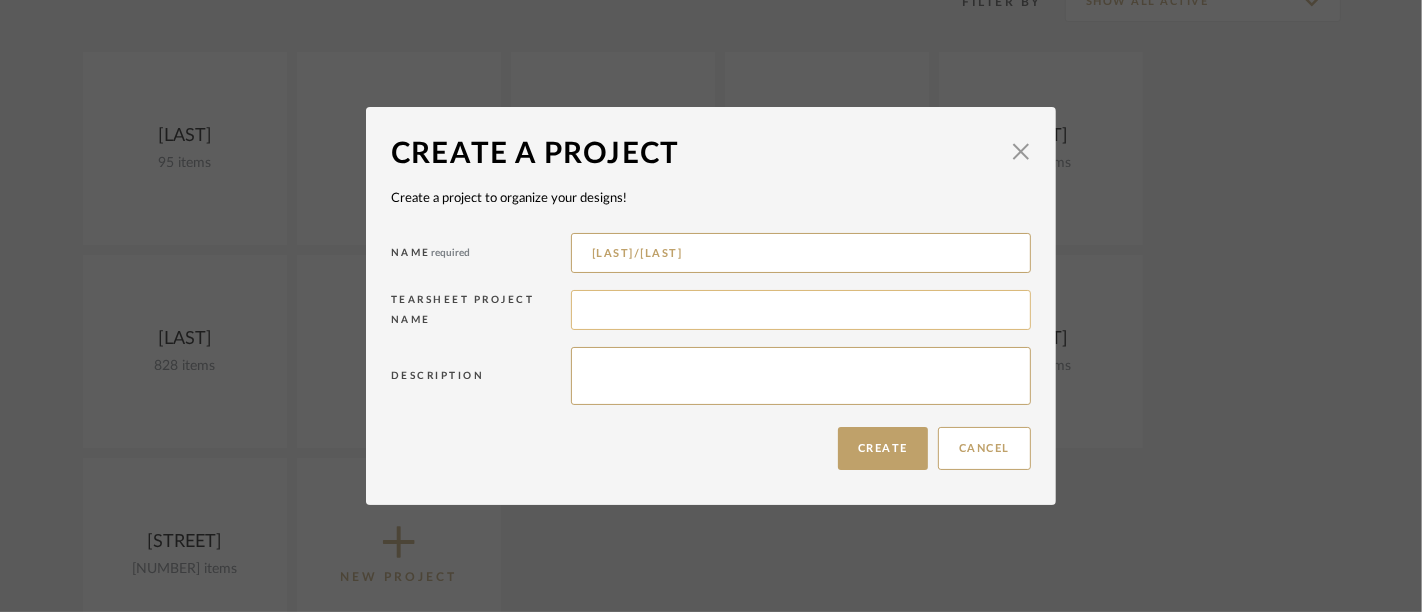 click at bounding box center (801, 310) 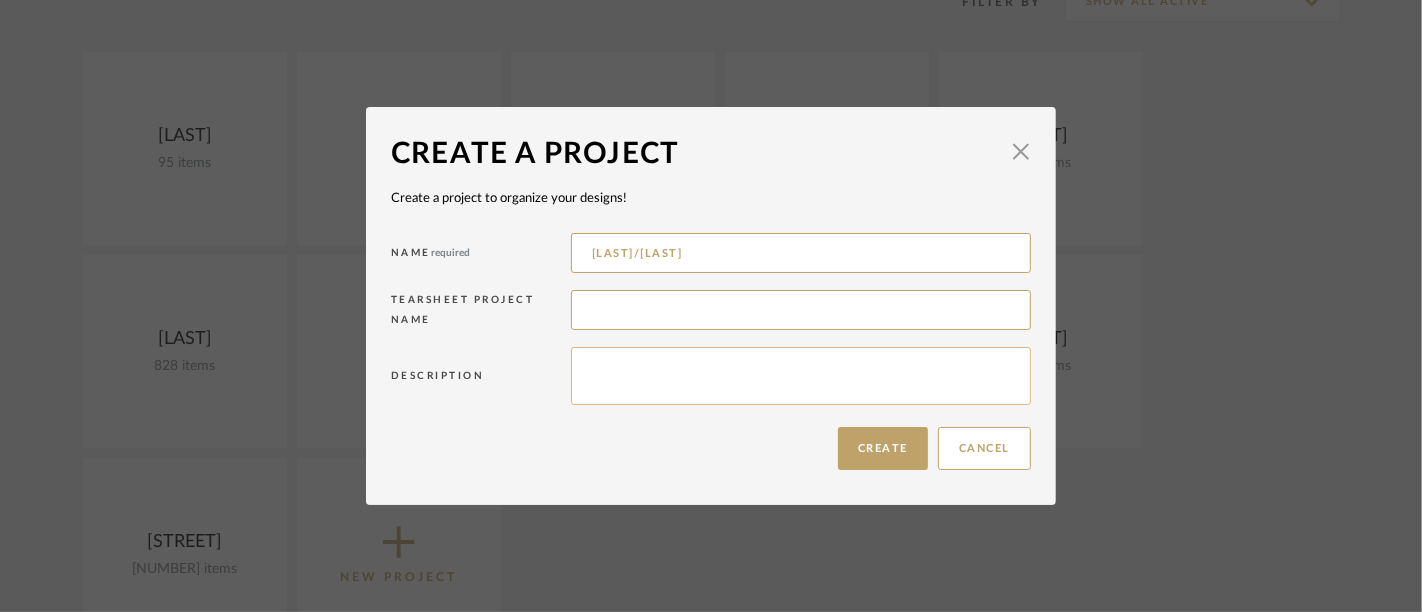 paste on "[LAST]/[LAST]" 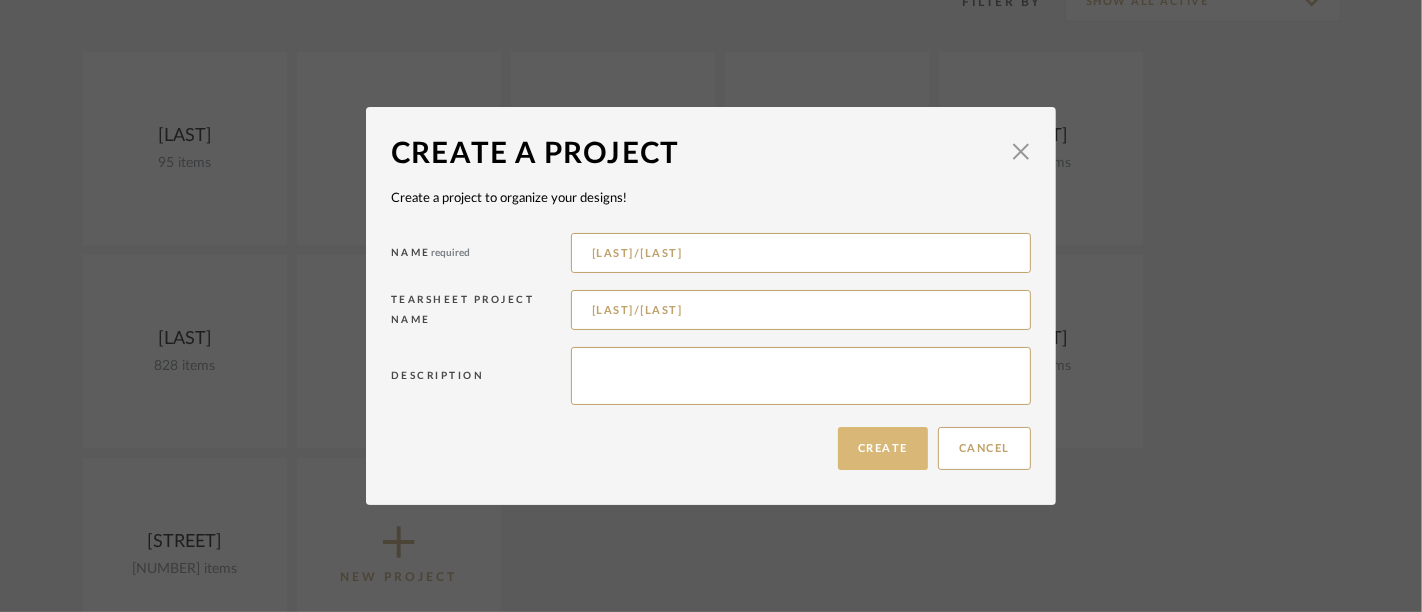 type on "[LAST]/[LAST]" 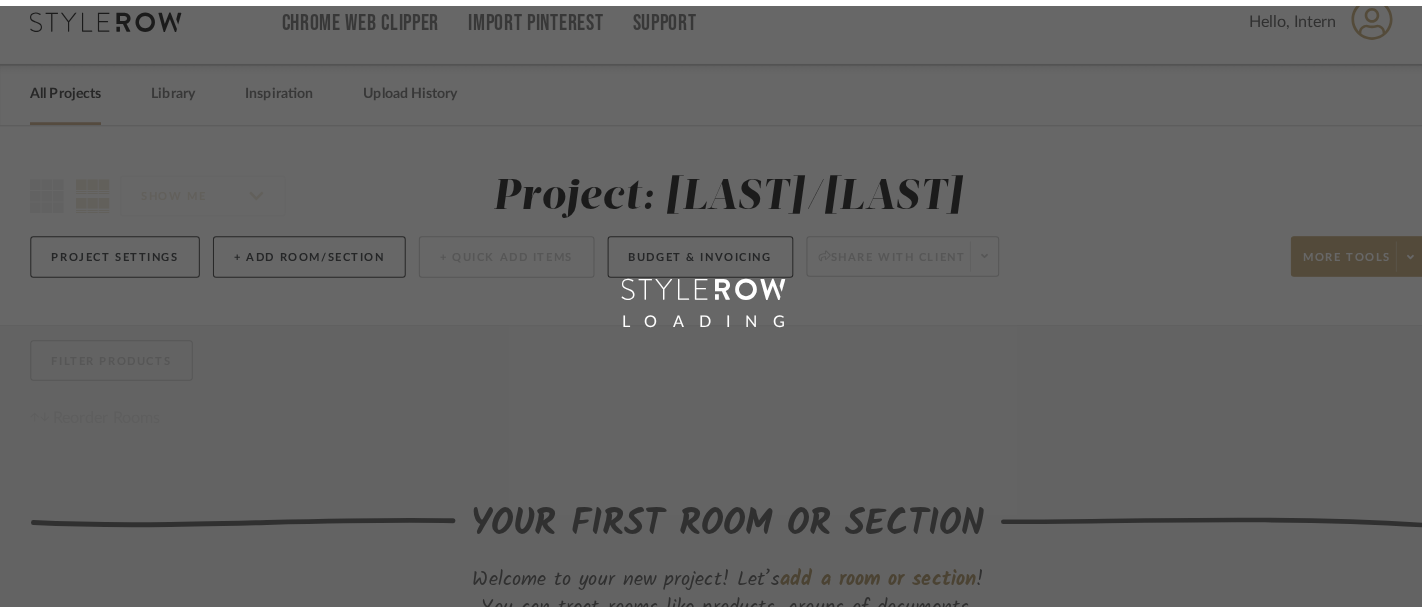 scroll, scrollTop: 0, scrollLeft: 0, axis: both 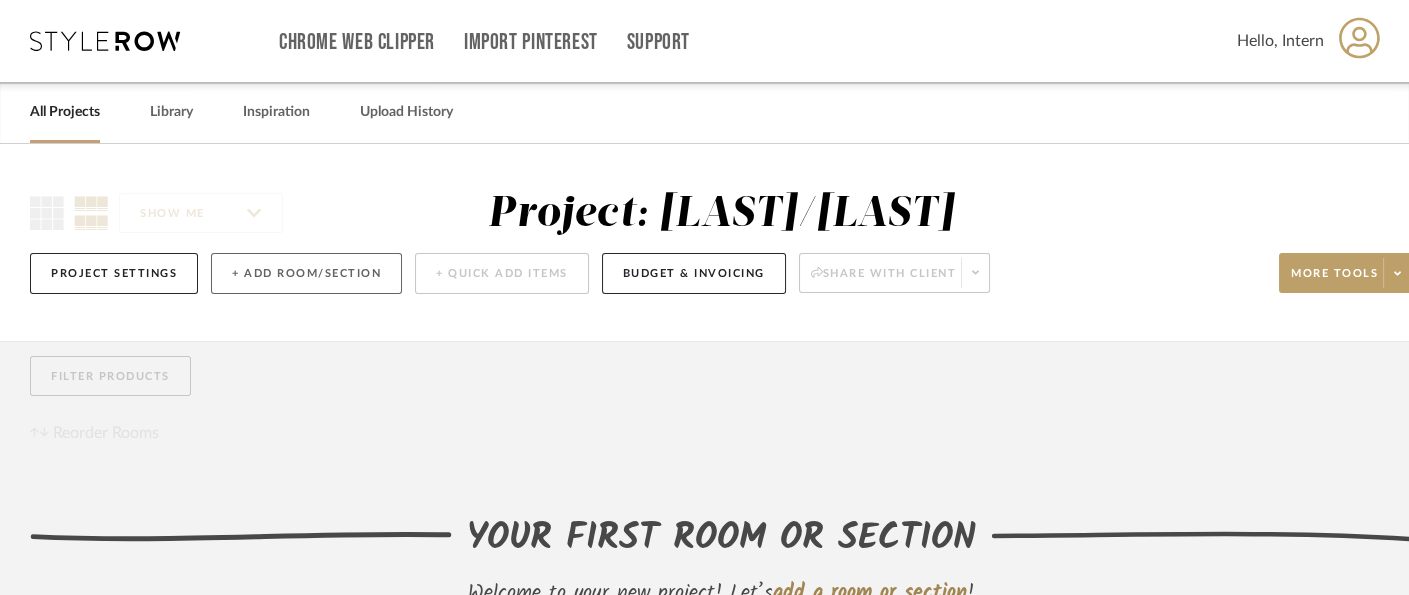 click on "+ Add Room/Section" 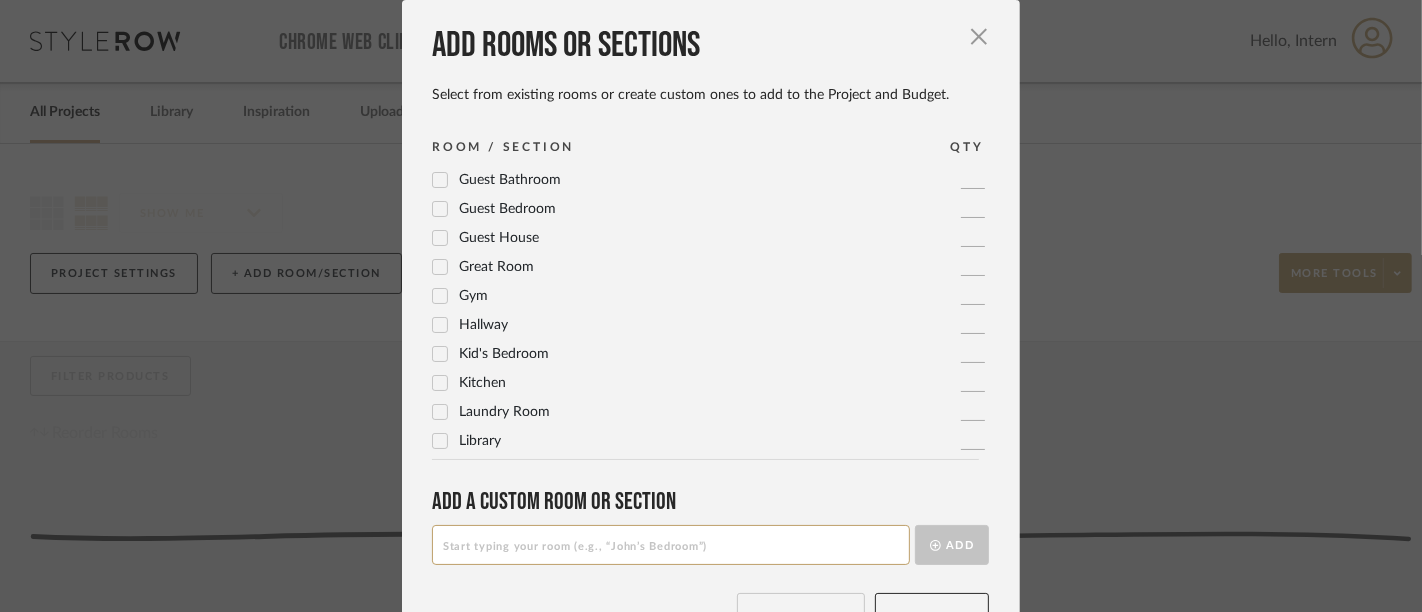 scroll, scrollTop: 665, scrollLeft: 0, axis: vertical 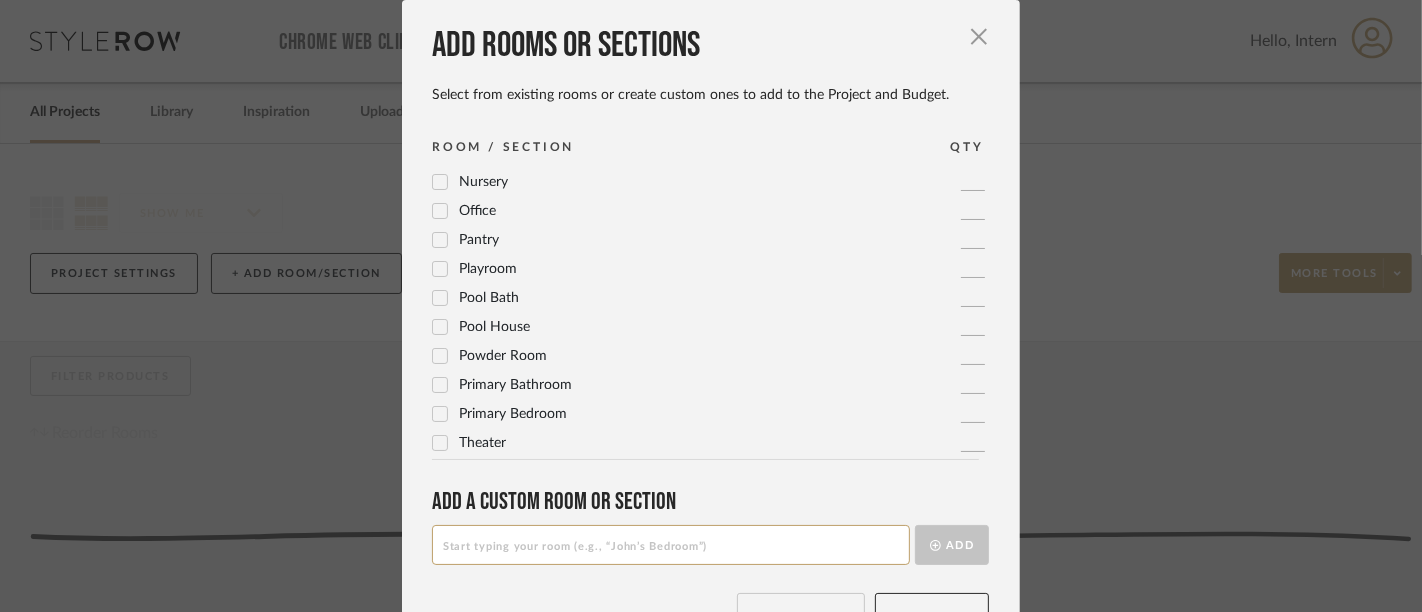 click at bounding box center (671, 545) 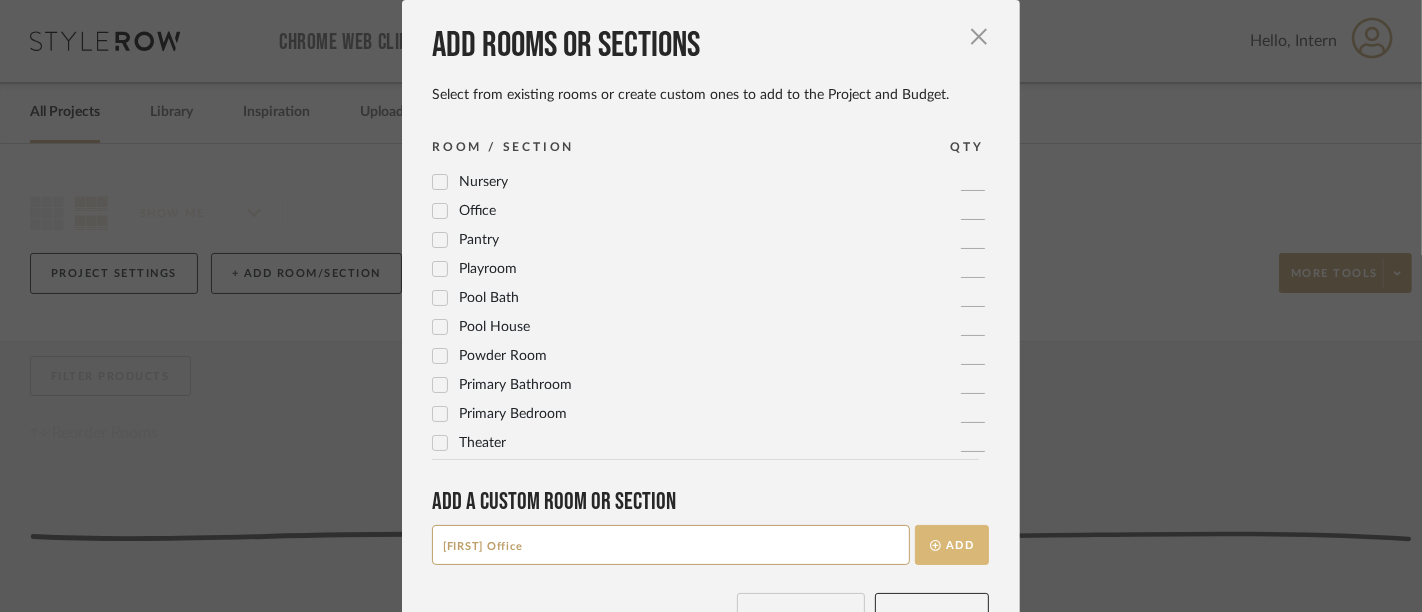 type on "[FIRST] Office" 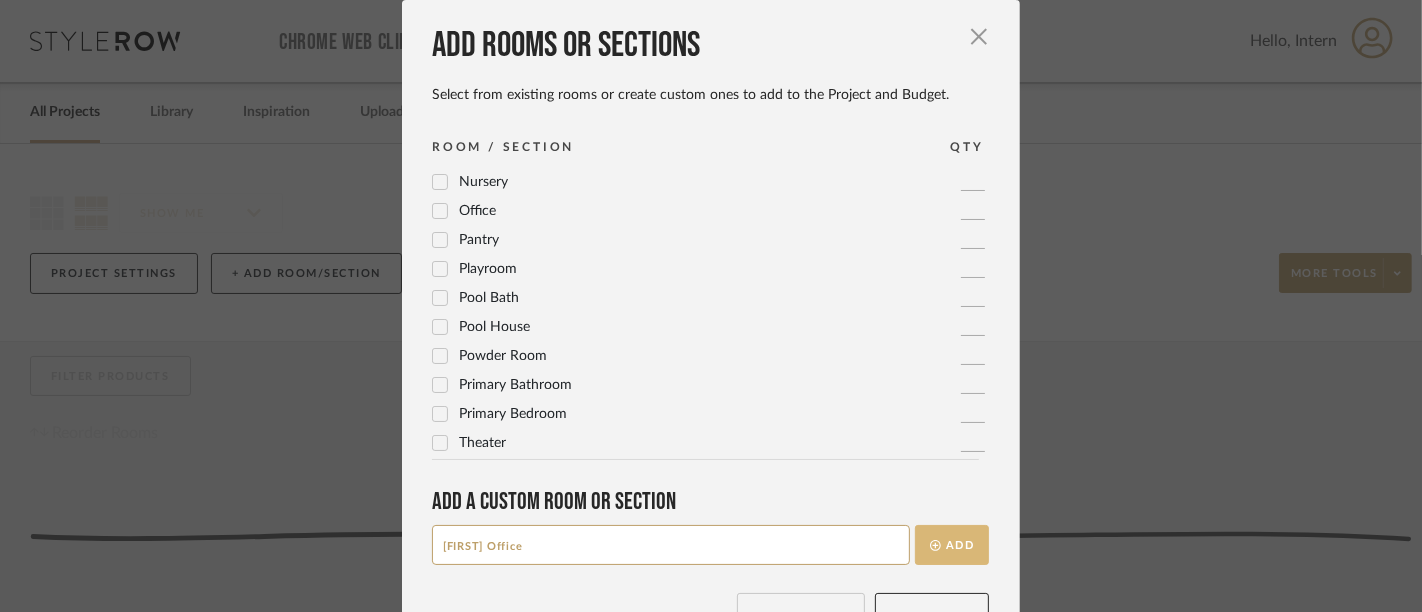 click on "Add" at bounding box center [952, 545] 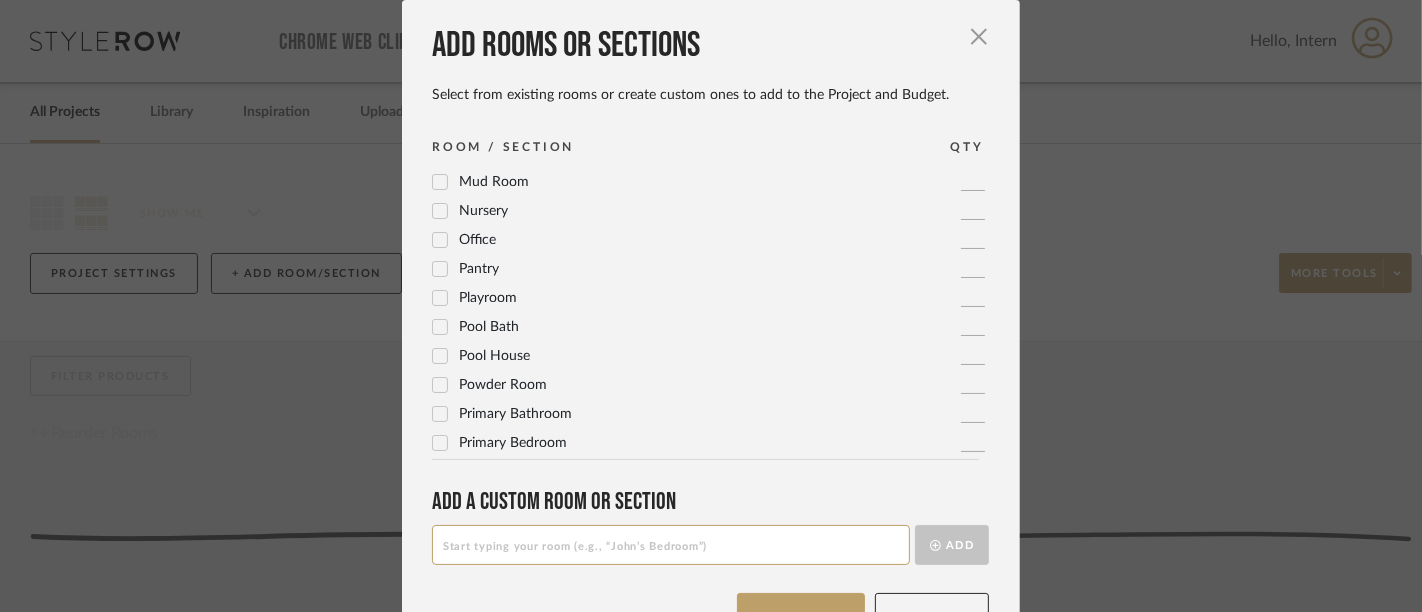 scroll, scrollTop: 0, scrollLeft: 0, axis: both 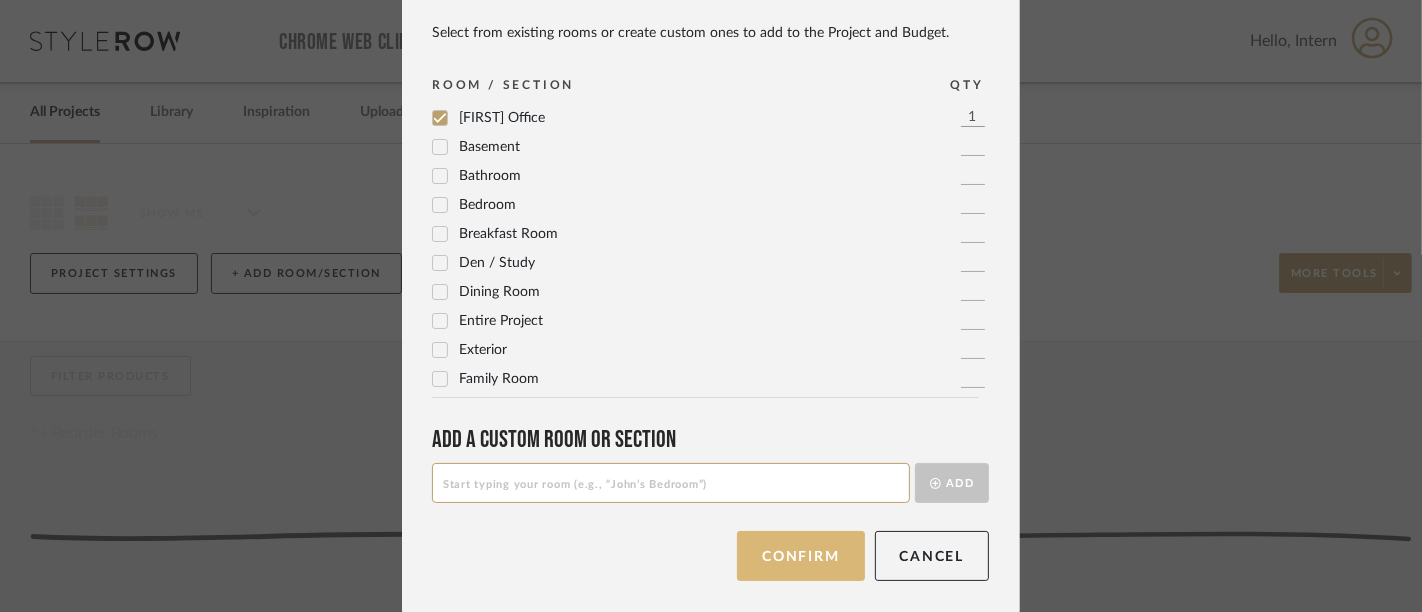 click on "Confirm" at bounding box center [800, 556] 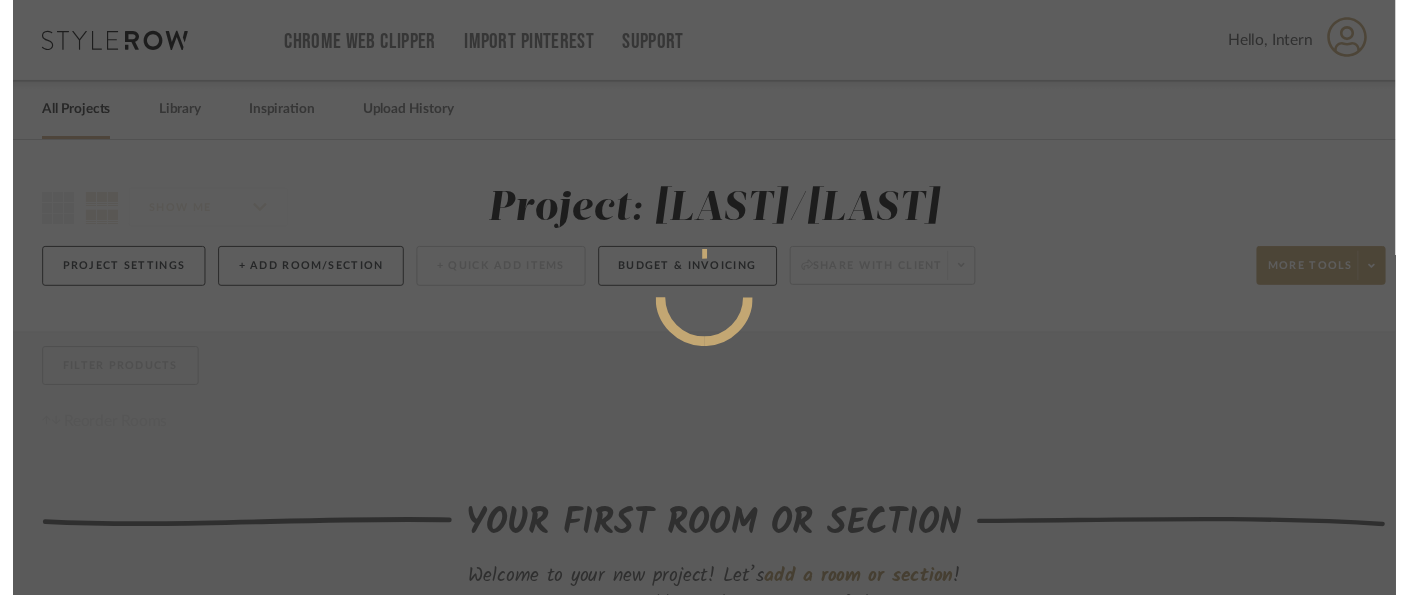 scroll, scrollTop: 0, scrollLeft: 0, axis: both 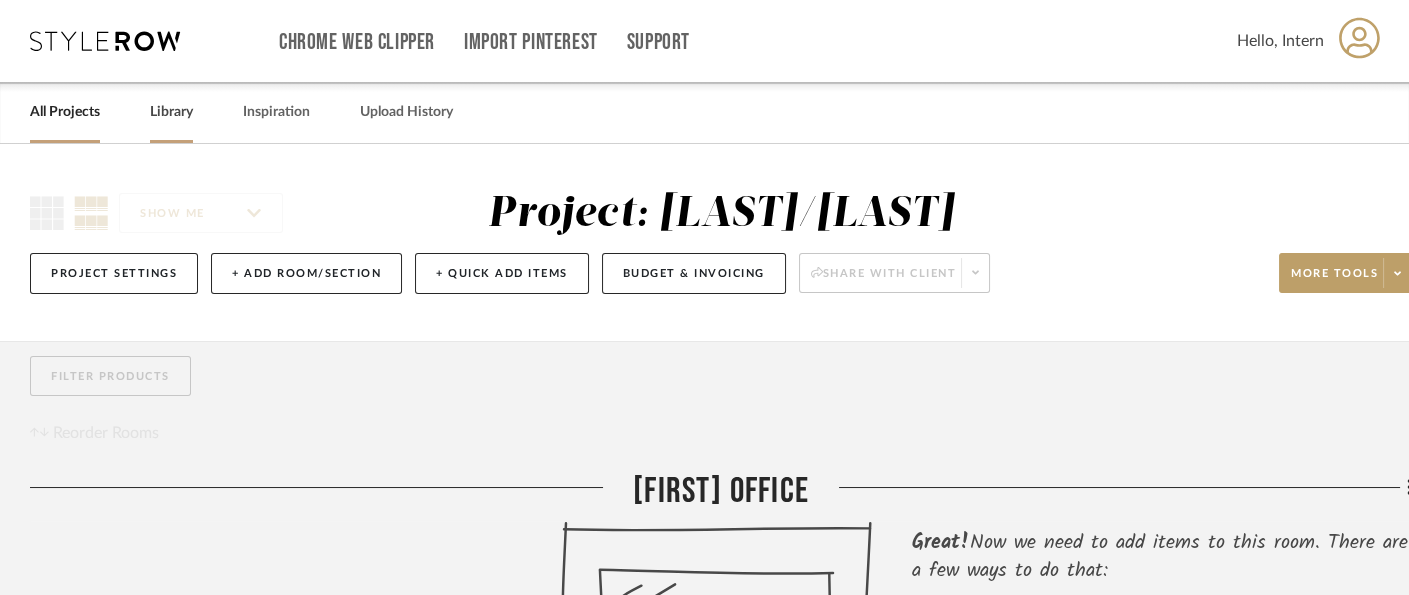 click on "Library" at bounding box center [171, 112] 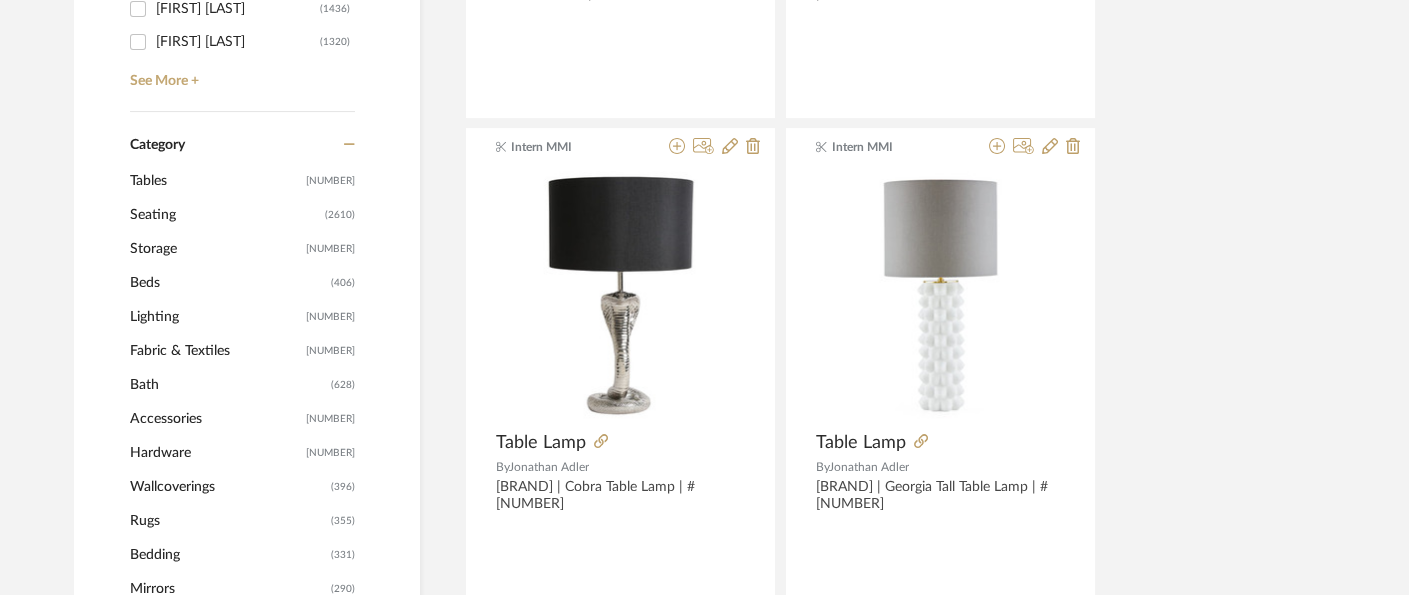scroll, scrollTop: 888, scrollLeft: 0, axis: vertical 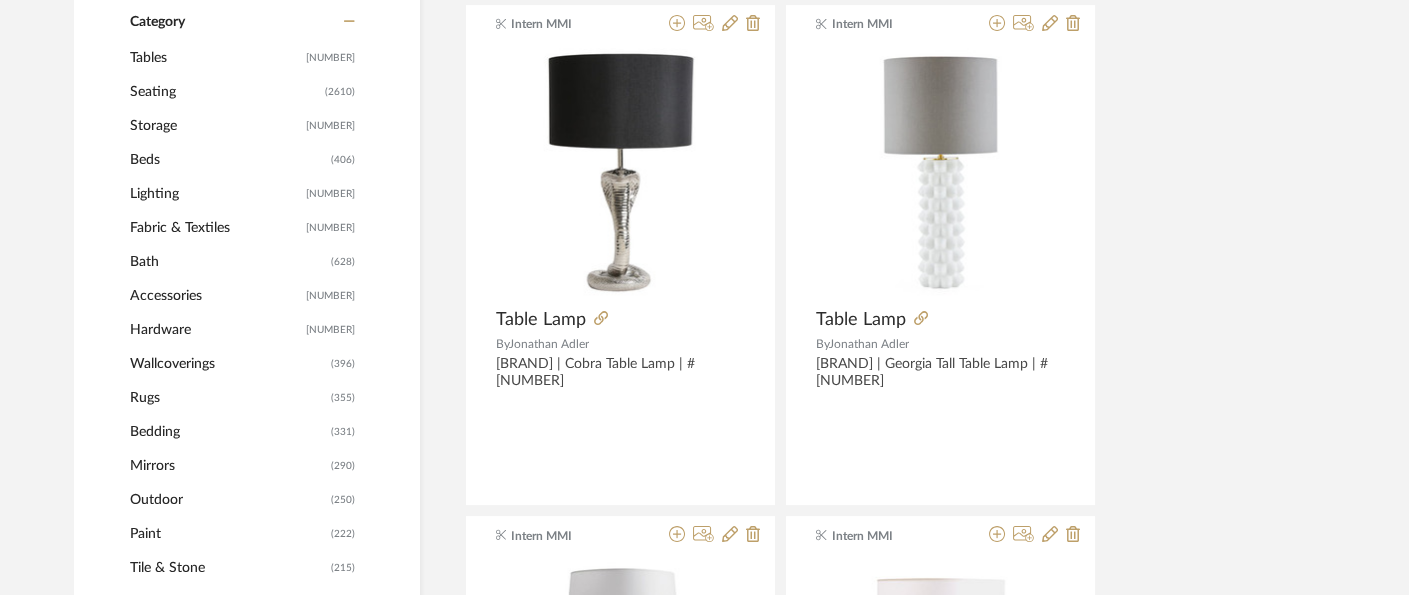 click on "Tables" 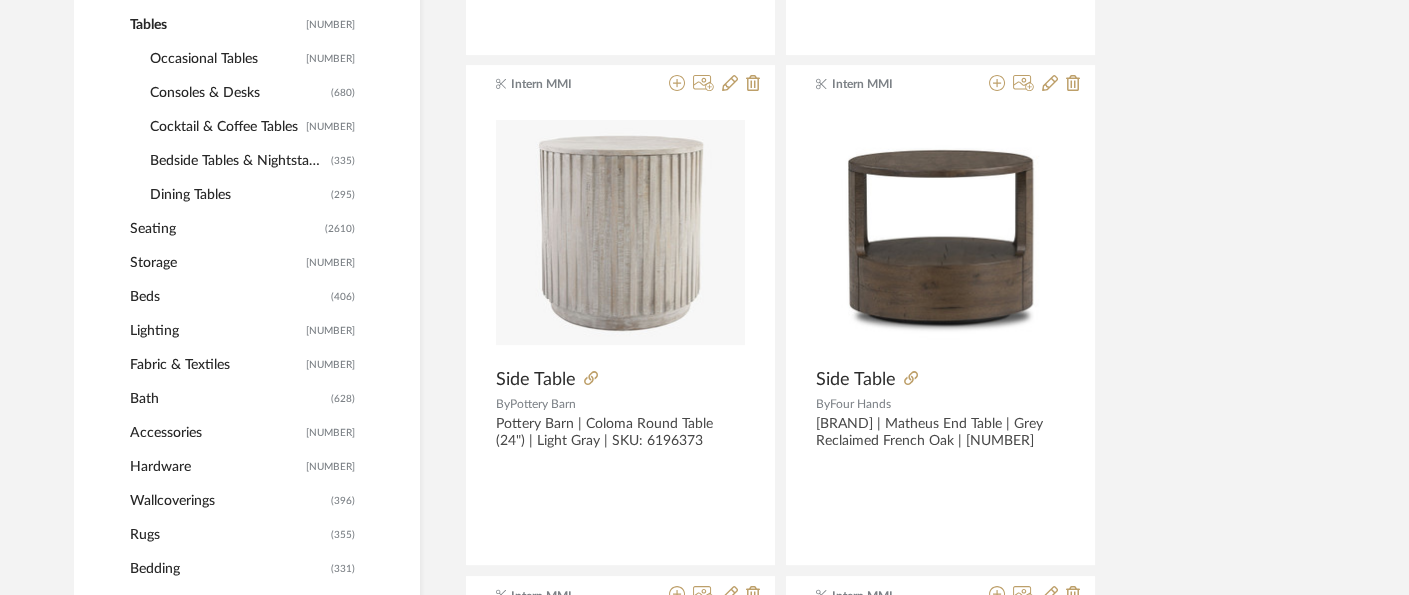scroll, scrollTop: 885, scrollLeft: 0, axis: vertical 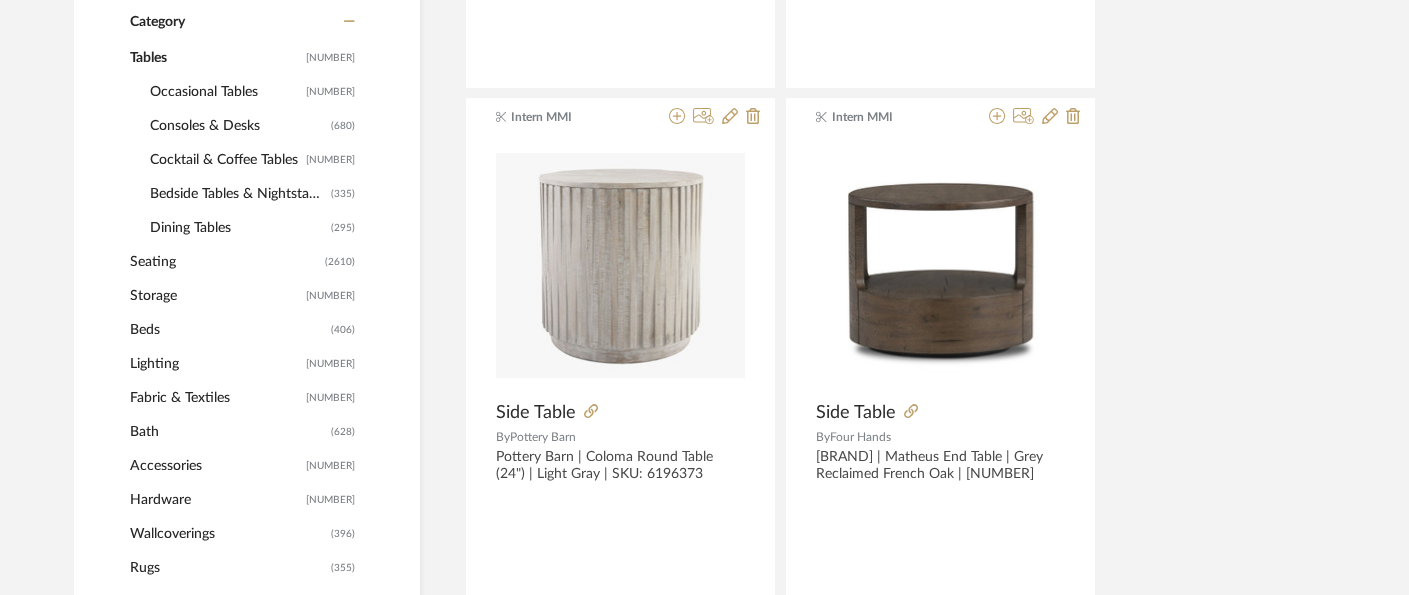 click on "Consoles & Desks" 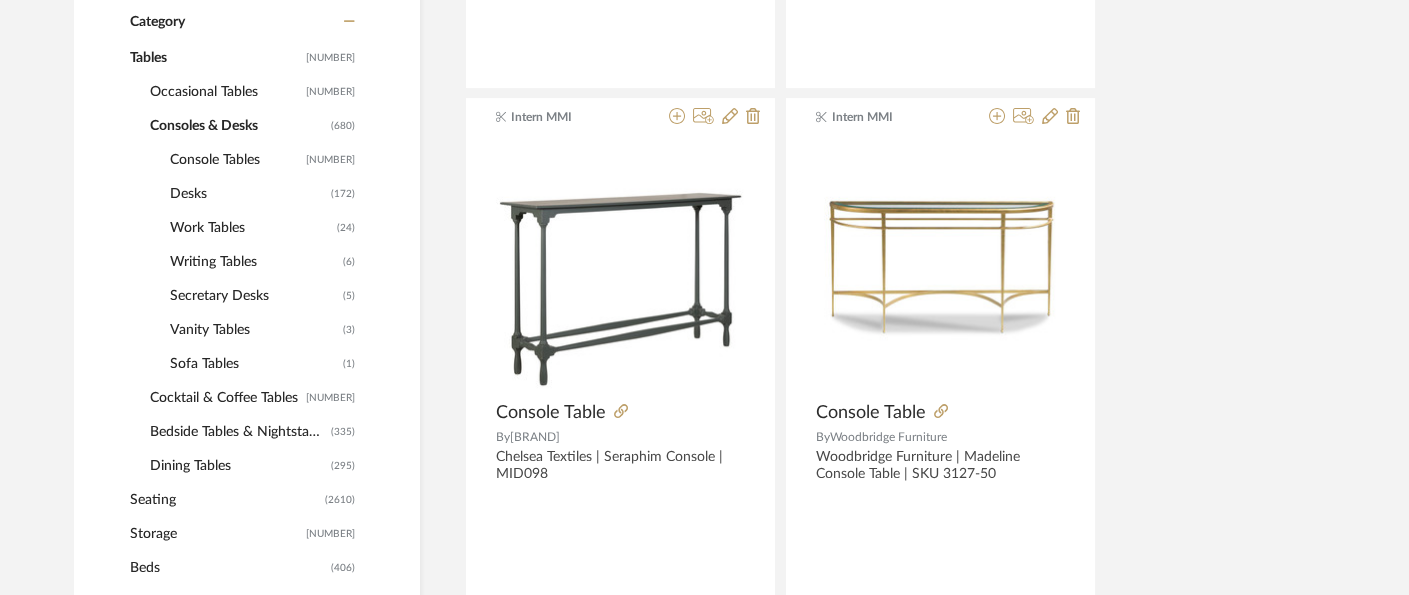 click on "Desks" 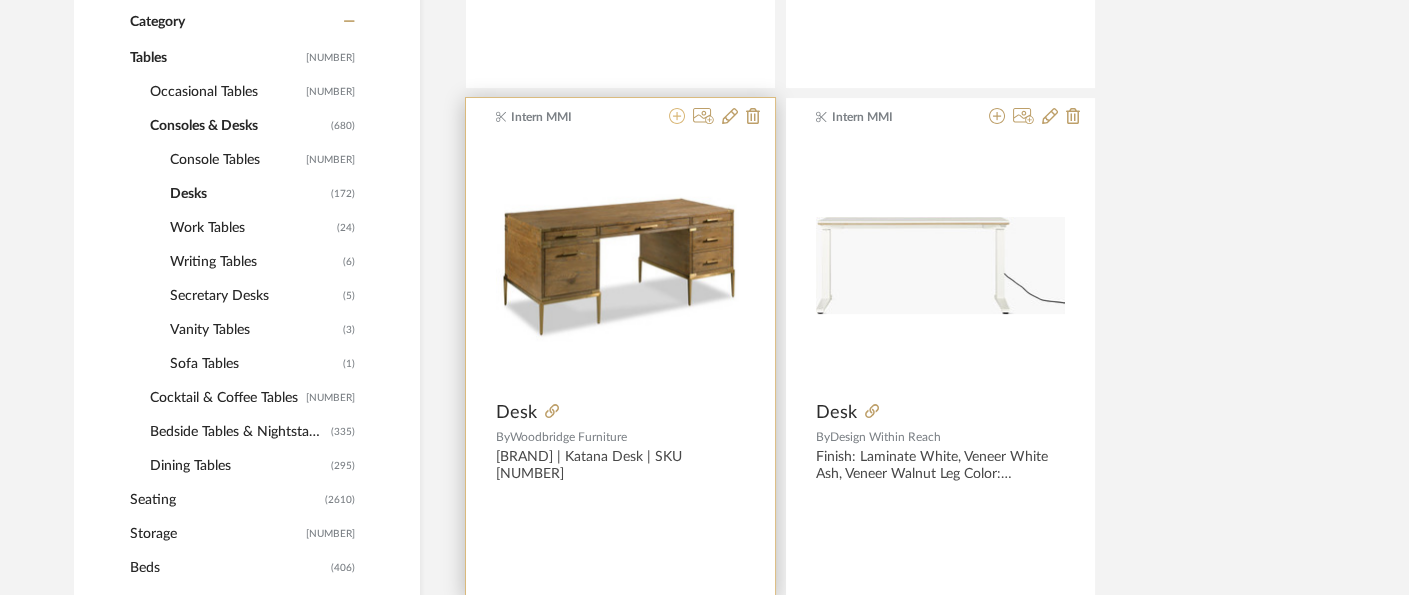 click 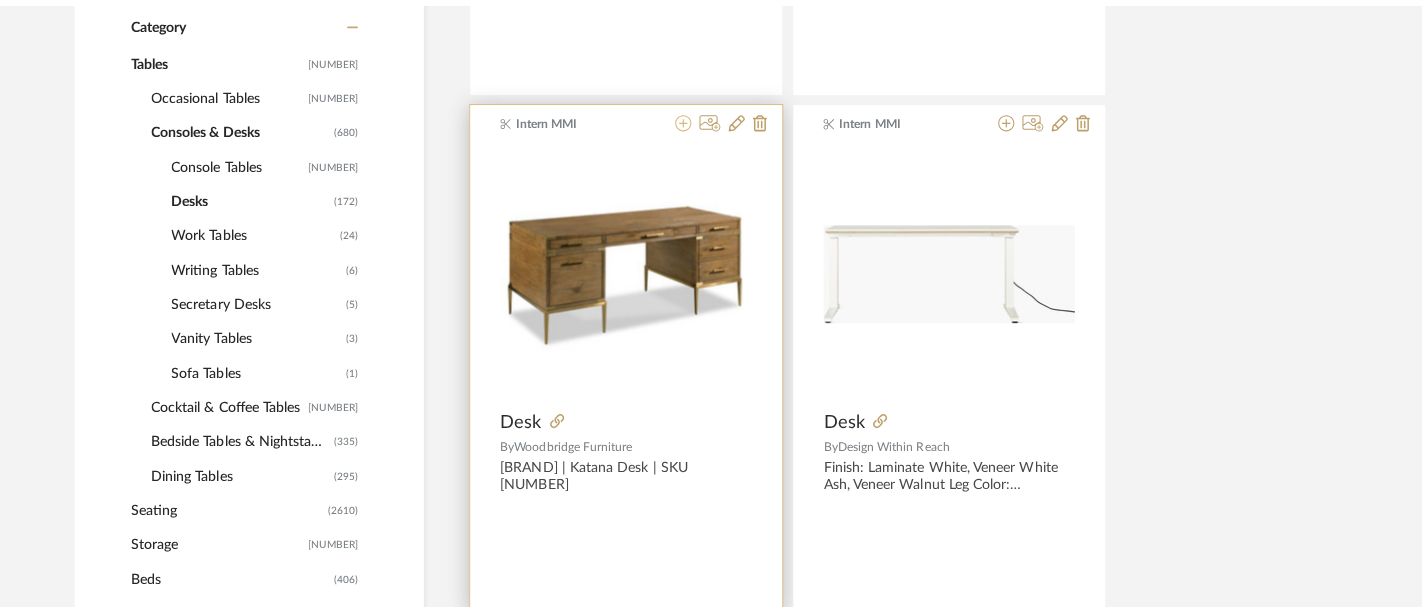 scroll, scrollTop: 0, scrollLeft: 0, axis: both 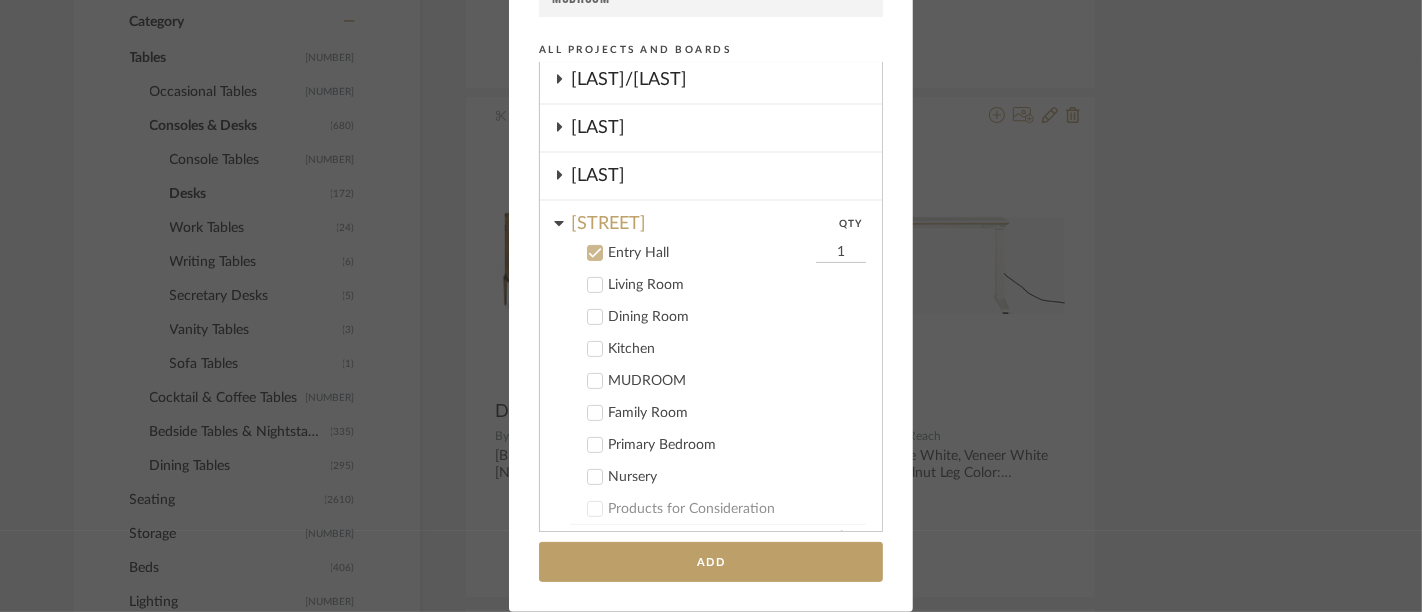 click 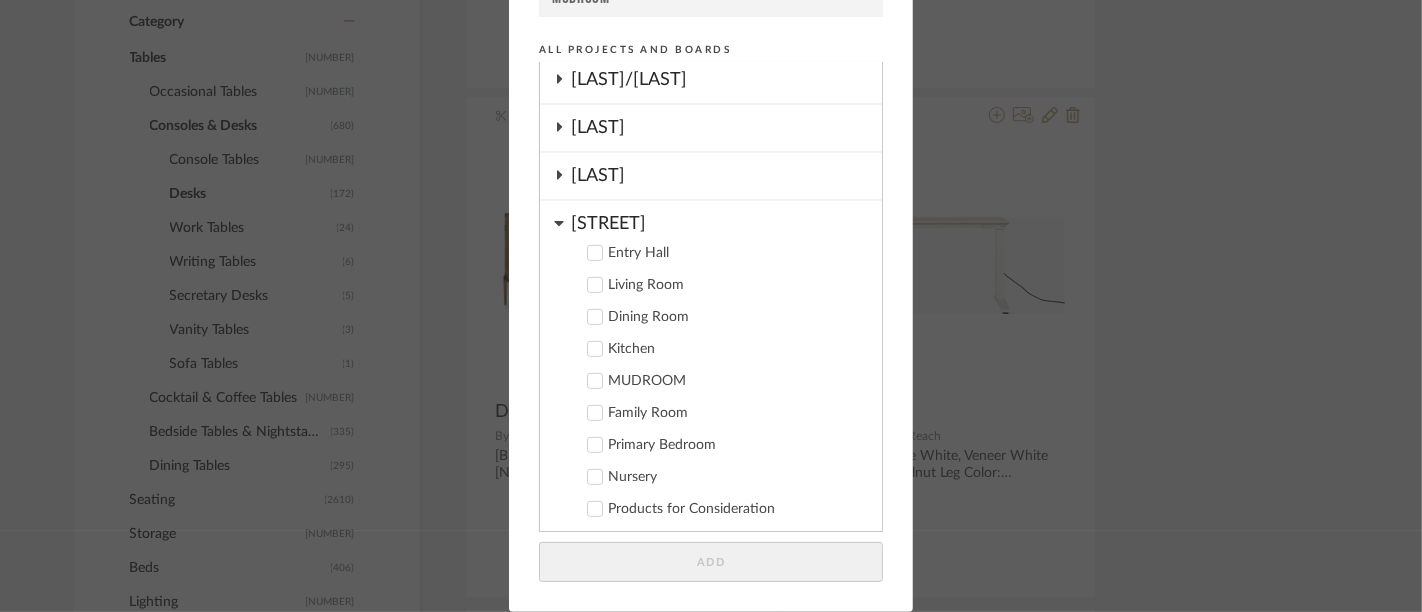 click 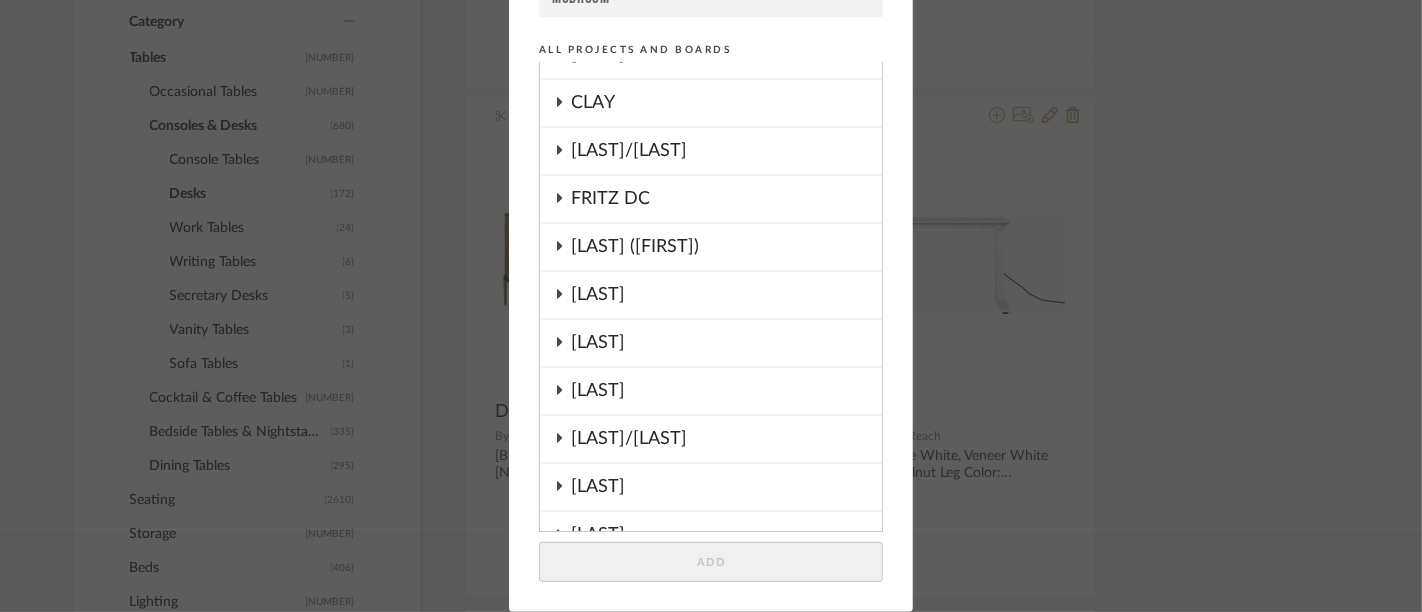 scroll, scrollTop: 0, scrollLeft: 0, axis: both 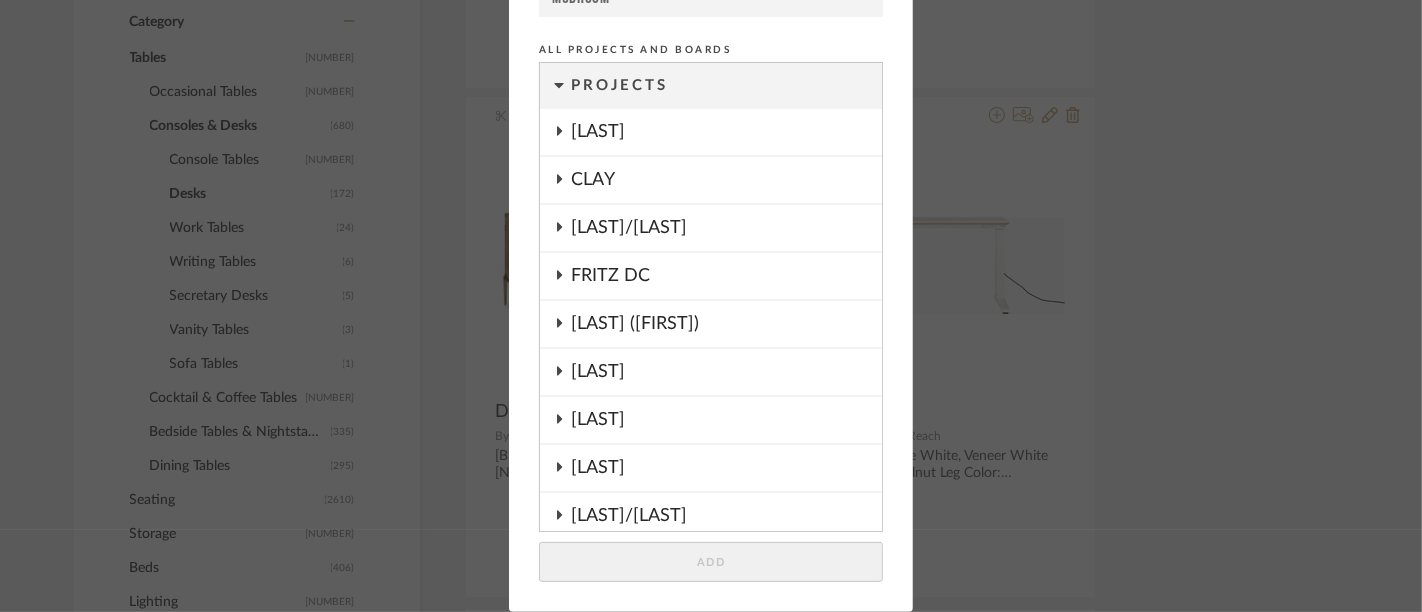 click on "[LAST]/[LAST]" at bounding box center [726, 228] 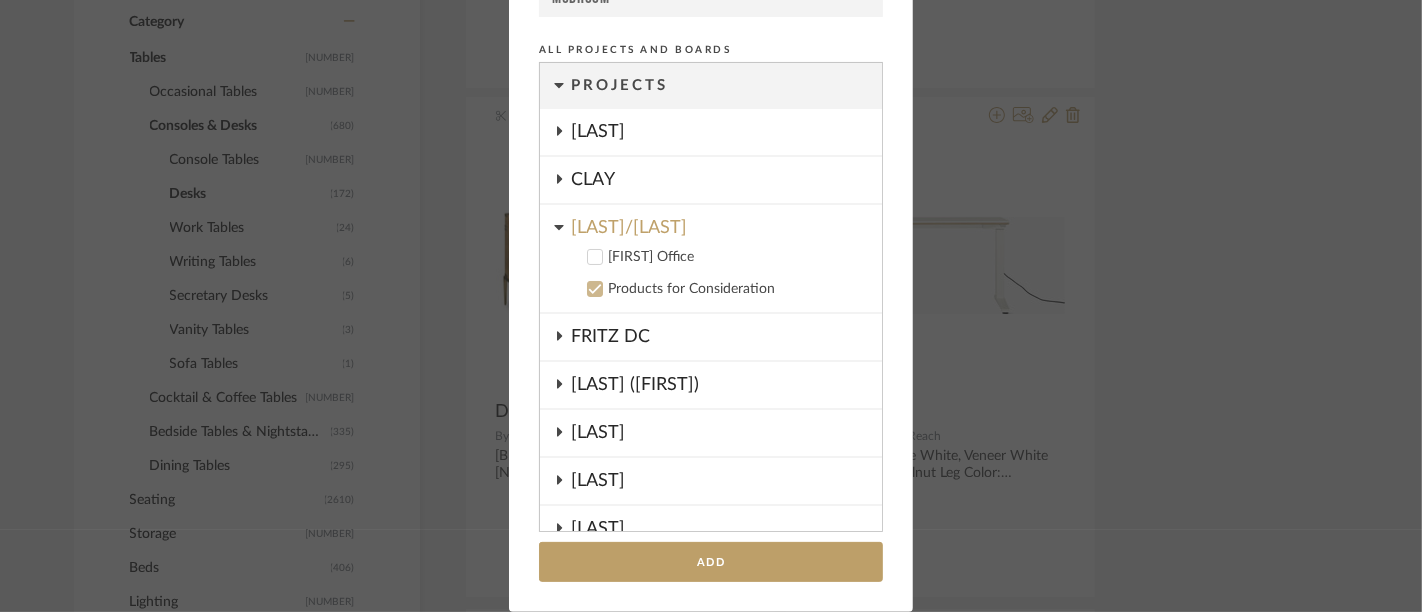 click 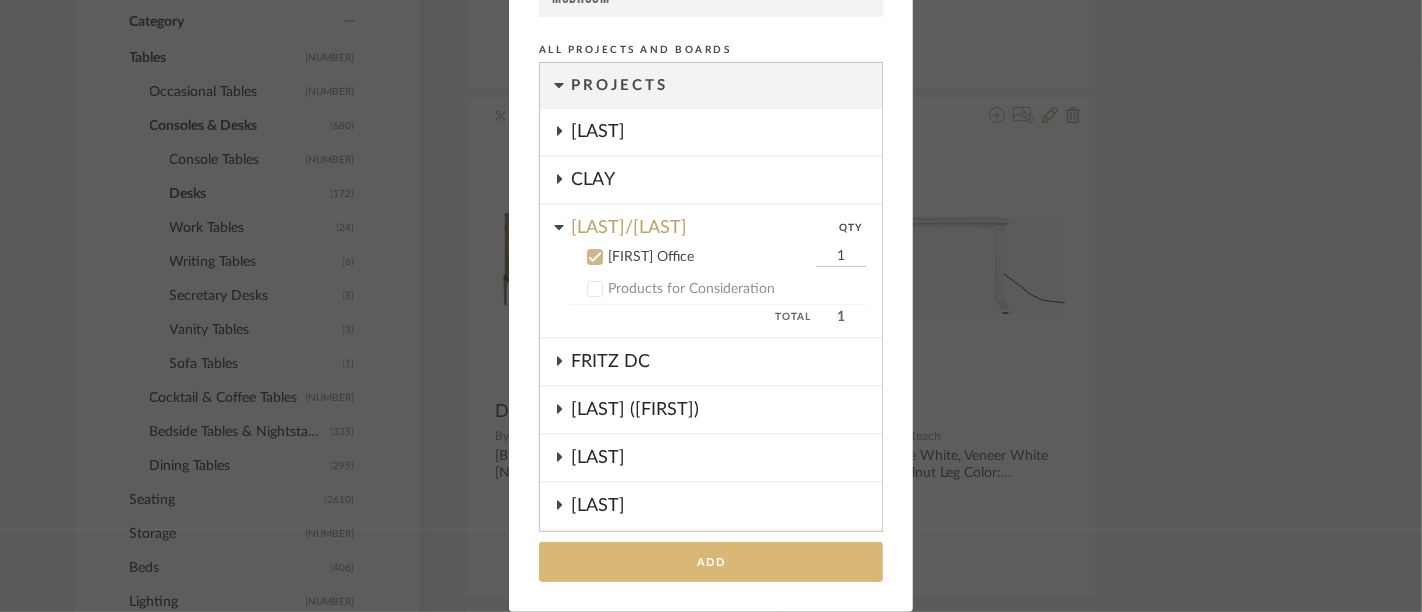 click on "Add" at bounding box center [711, 562] 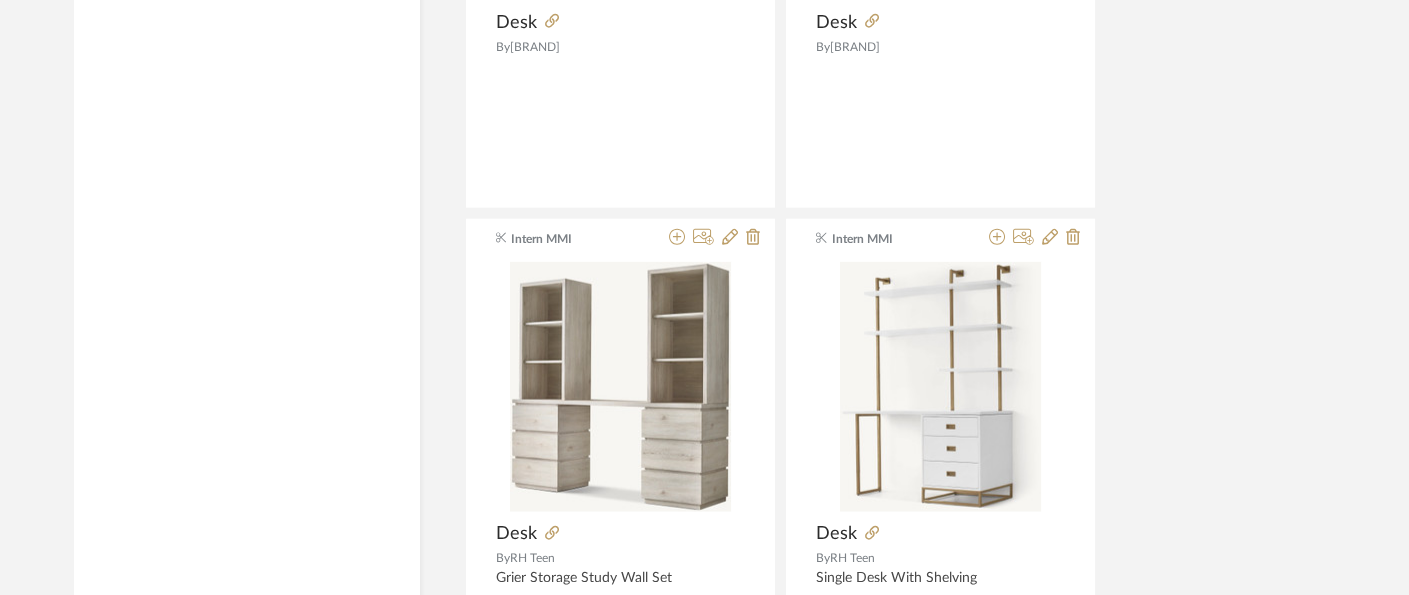 scroll, scrollTop: 8440, scrollLeft: 0, axis: vertical 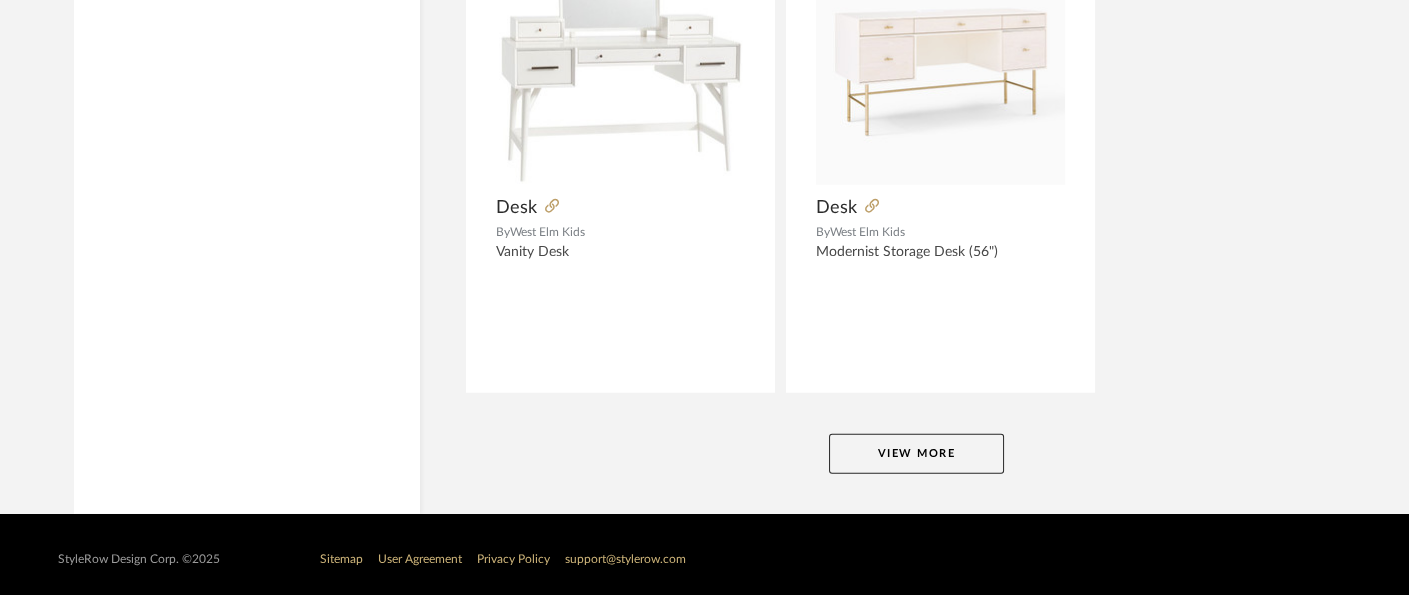 click on "View More" 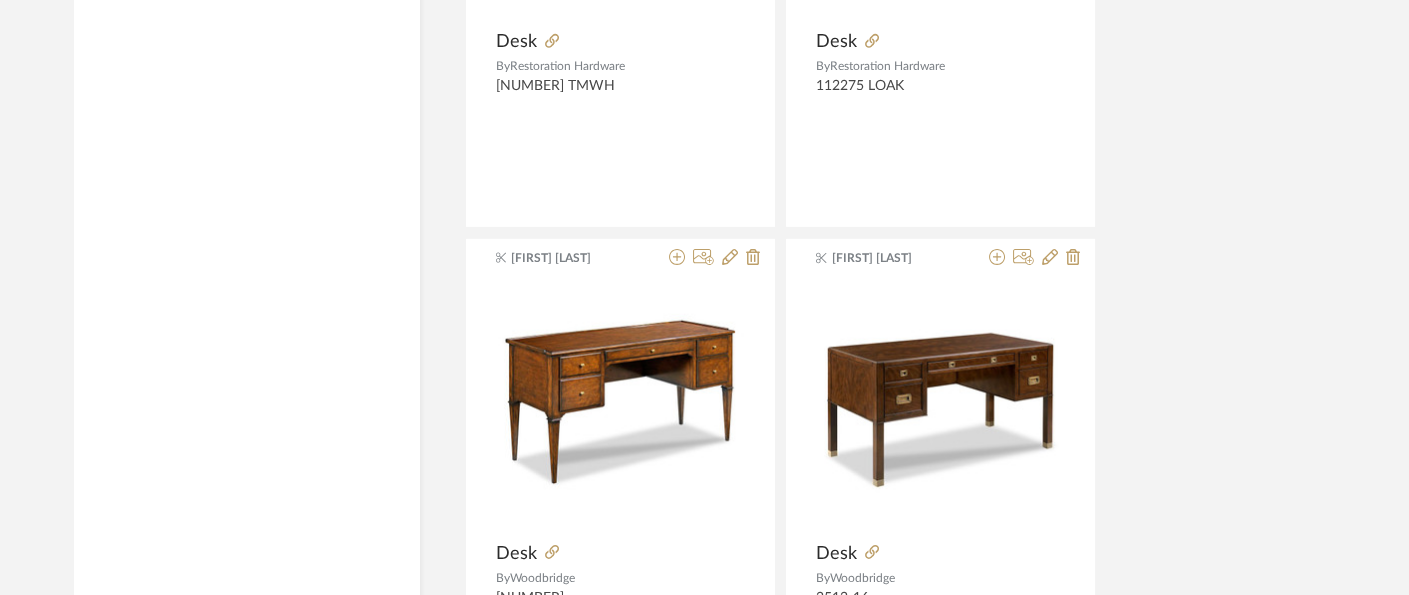 scroll, scrollTop: 11052, scrollLeft: 0, axis: vertical 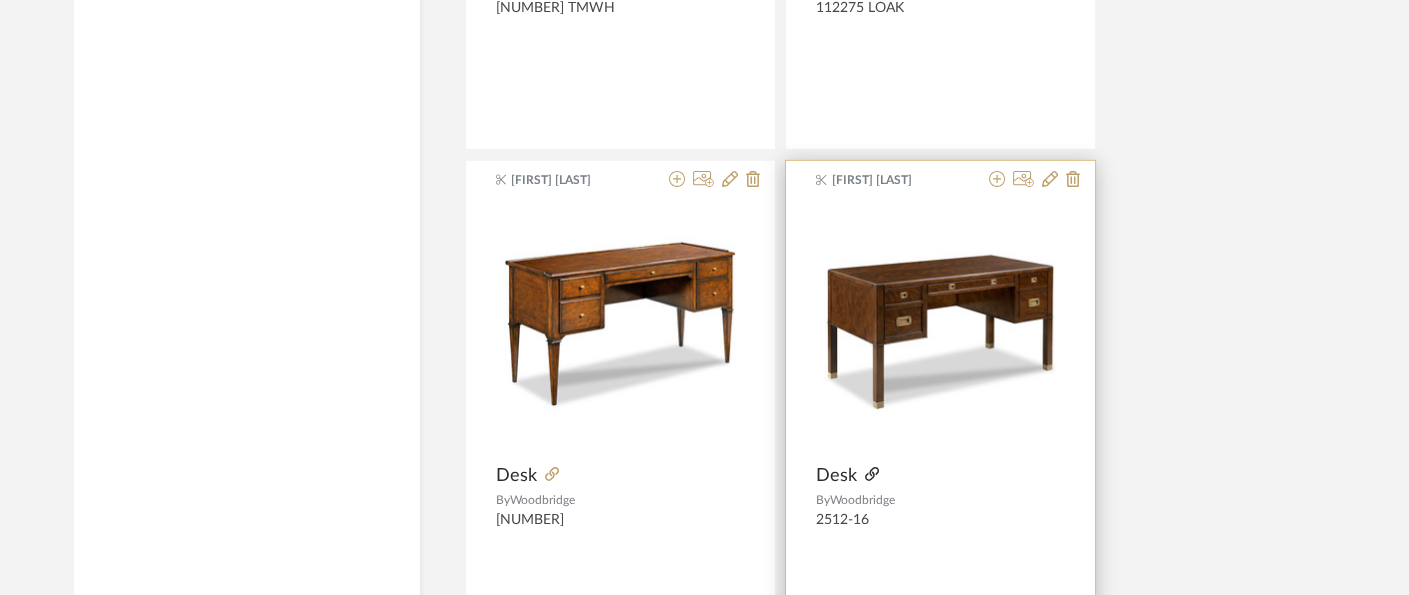 click 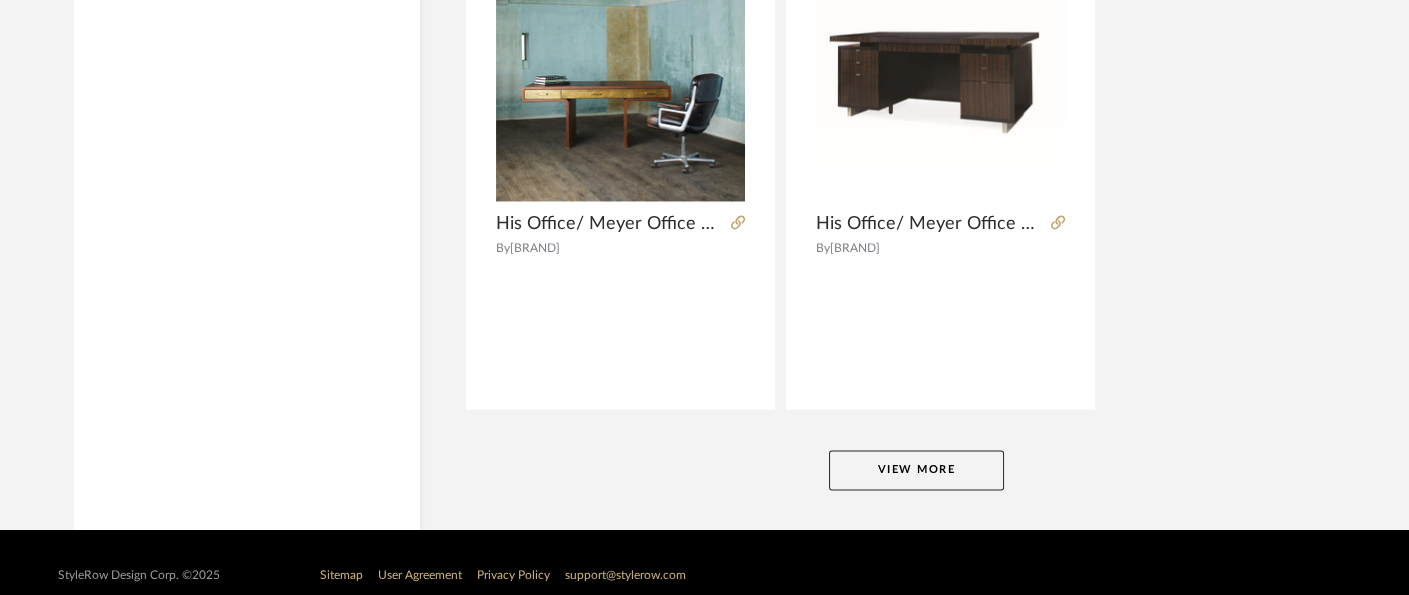 scroll, scrollTop: 18471, scrollLeft: 0, axis: vertical 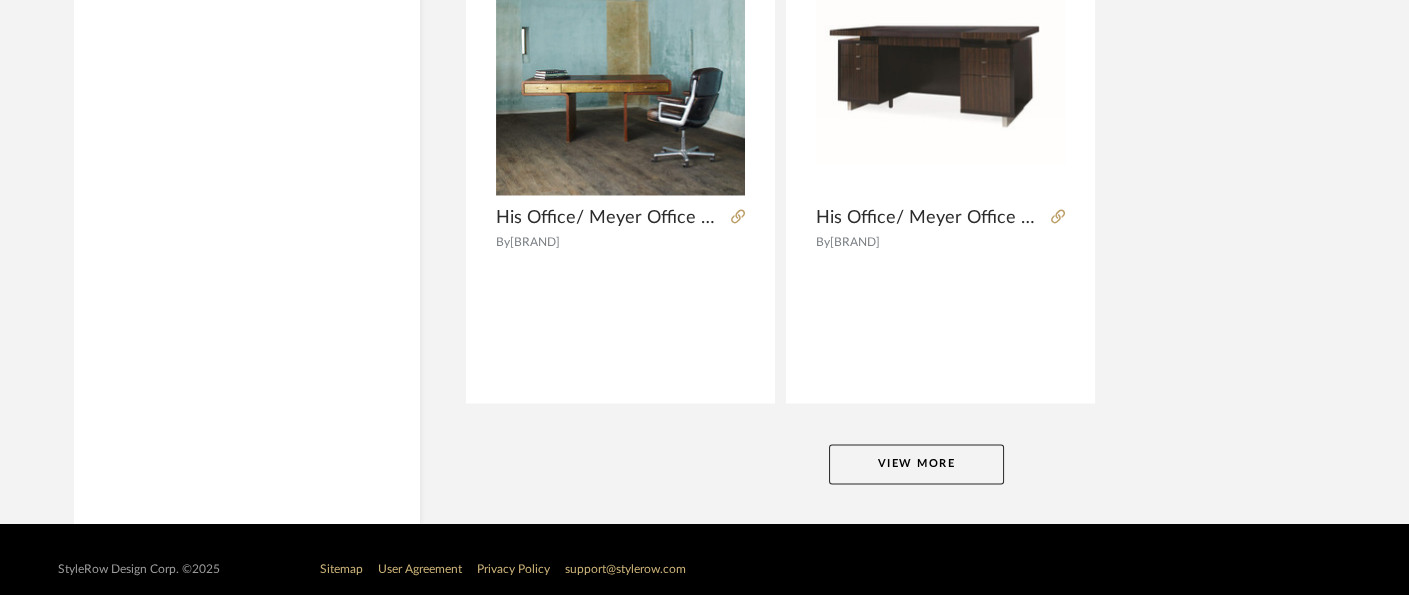 click on "View More" 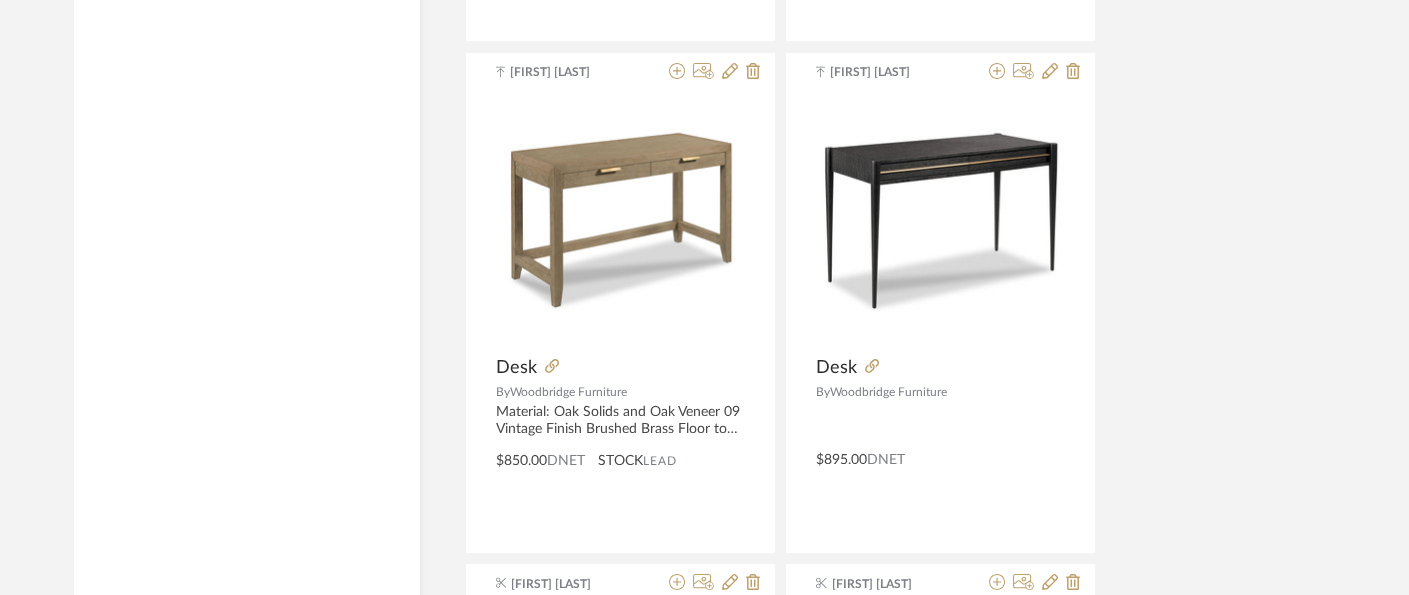 scroll, scrollTop: 24471, scrollLeft: 0, axis: vertical 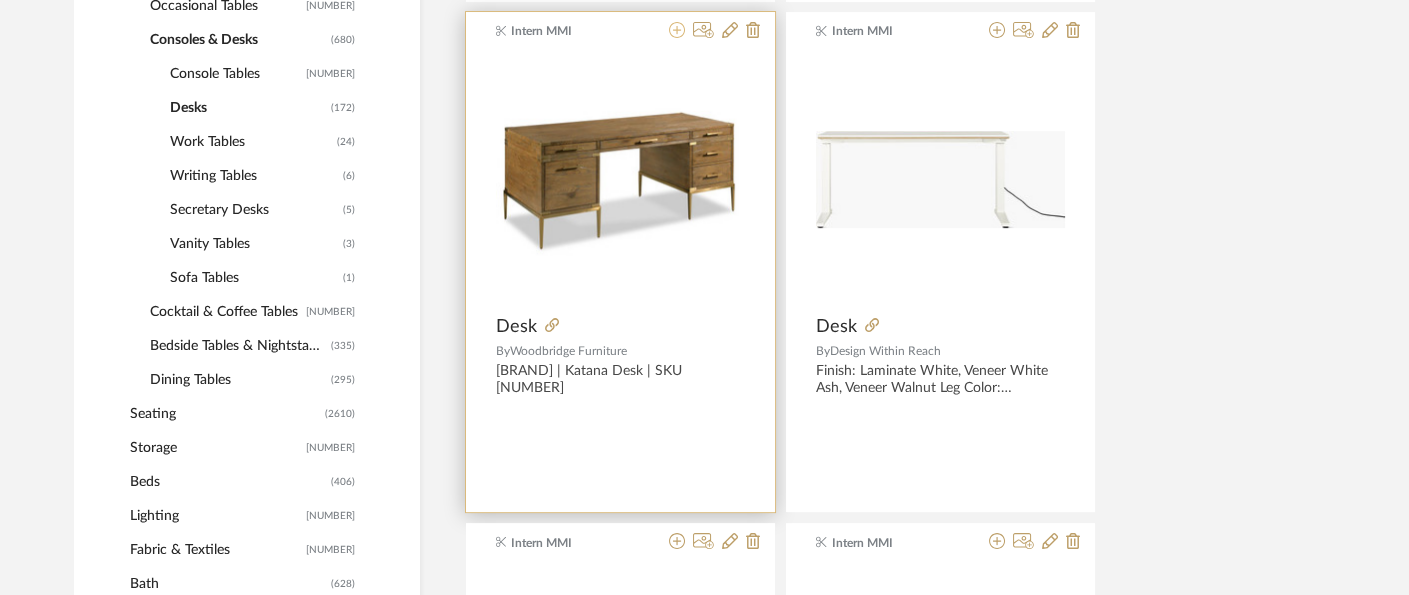click 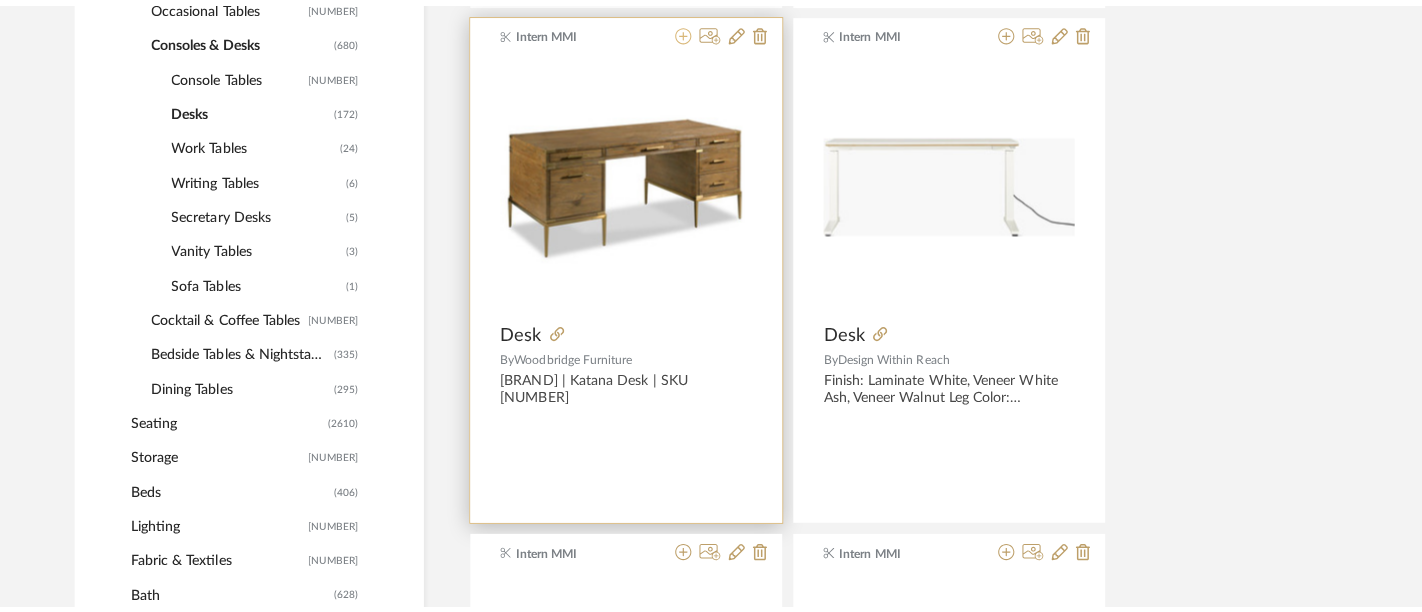 scroll, scrollTop: 0, scrollLeft: 0, axis: both 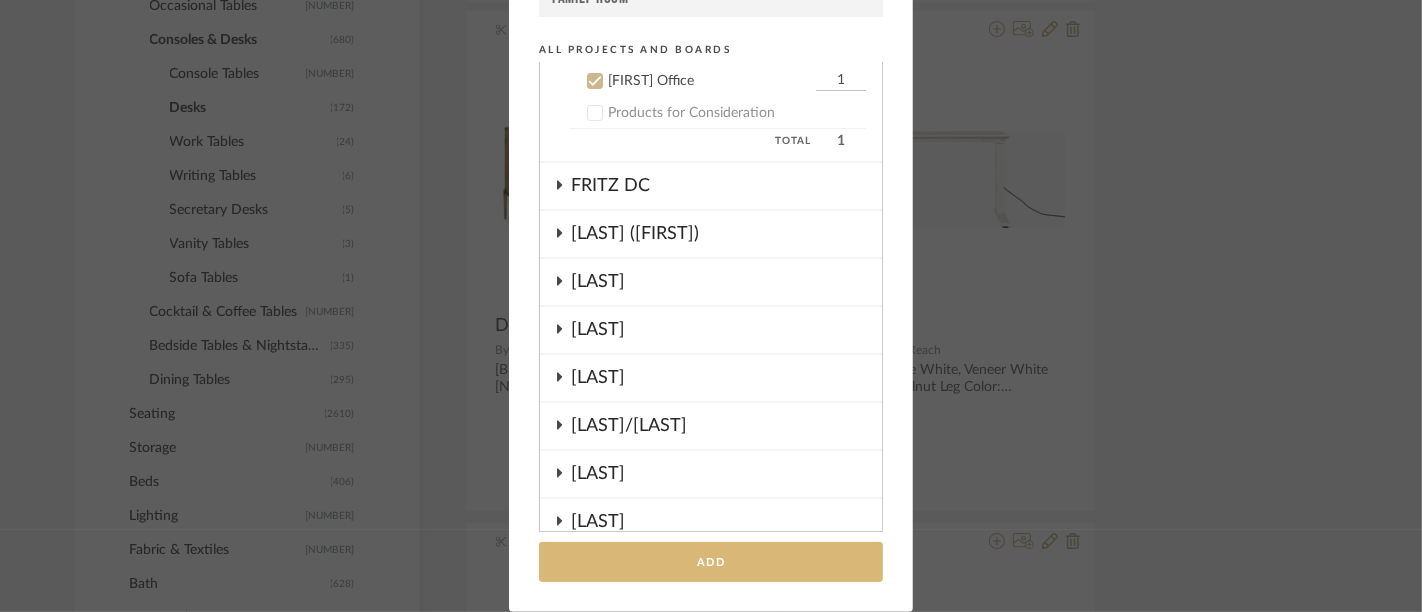 click on "Add" at bounding box center (711, 562) 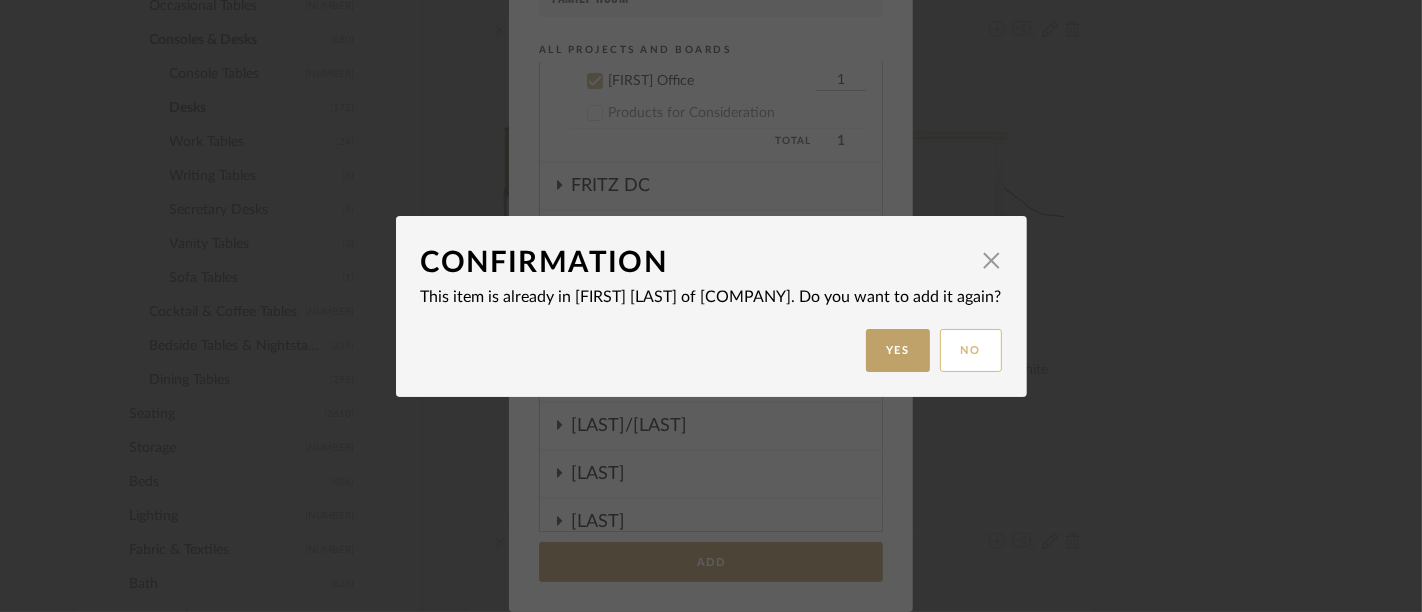 click on "No" at bounding box center (971, 350) 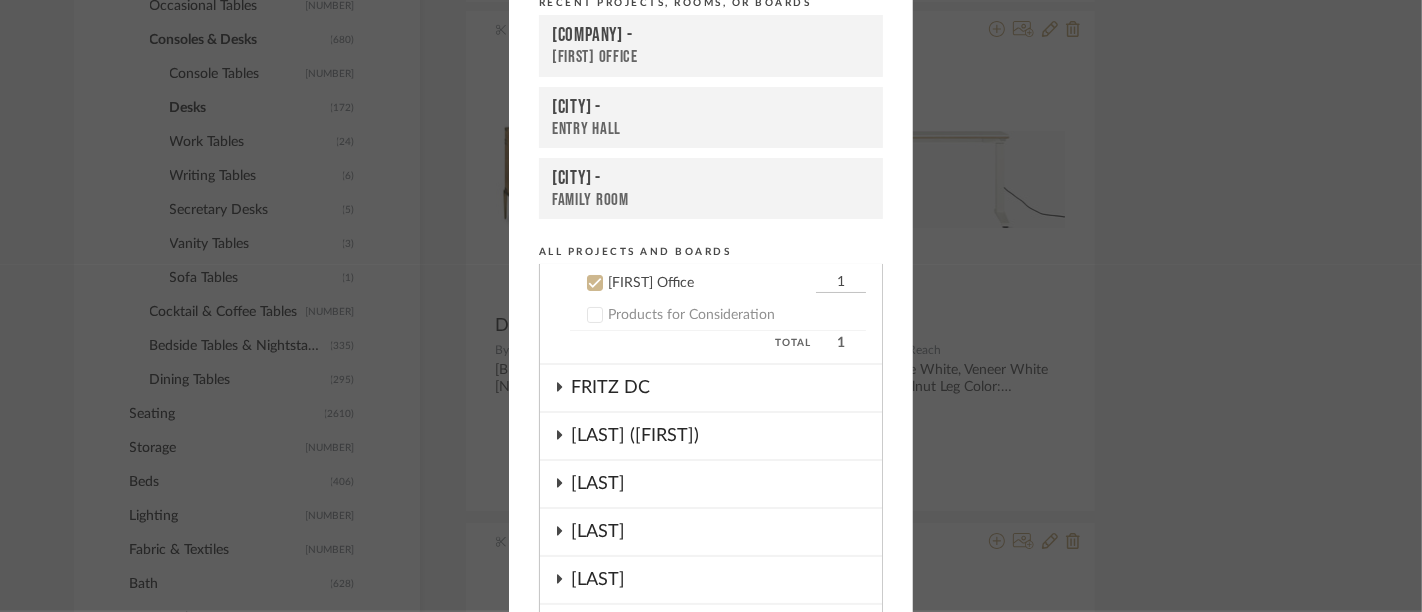 scroll, scrollTop: 0, scrollLeft: 0, axis: both 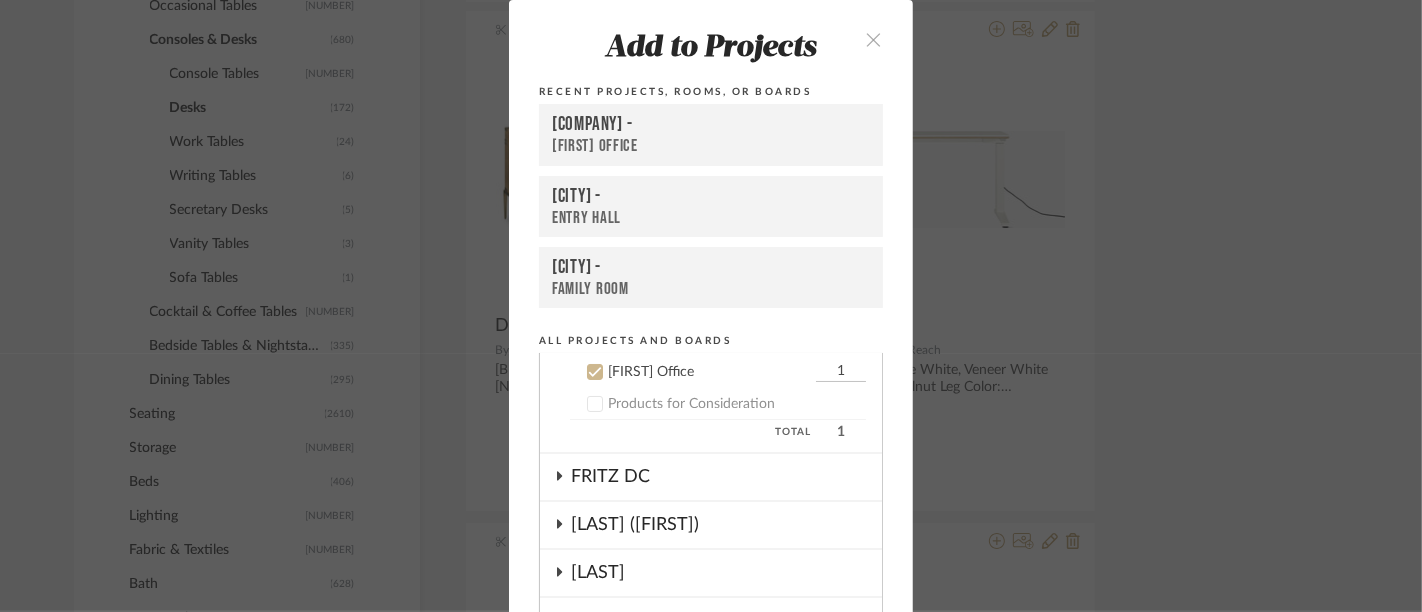 click on "Add to Projects Recent Projects, Rooms, or Boards [LAST]/[LAST] - Andy Office Shepard Street - Entry Hall Shepard Street - Family Room All Projects and Boards  Projects   [LAST]   CLAY   [LAST]/[LAST]  QTY  Andy Office  1  Products for Consideration  Total 1  FRITZ DC   KAPLAN (Hope)   KUNDRA   LEVY   LLOYD   Lukens/Sisson   Murray   Renigar   Shepard Street   + CREATE NEW PROJECT   Inspiration Board   Bathroom   Bedroom   Dining Room   Kitchen   Living Room  + Create New Board...  Add" at bounding box center [711, 451] 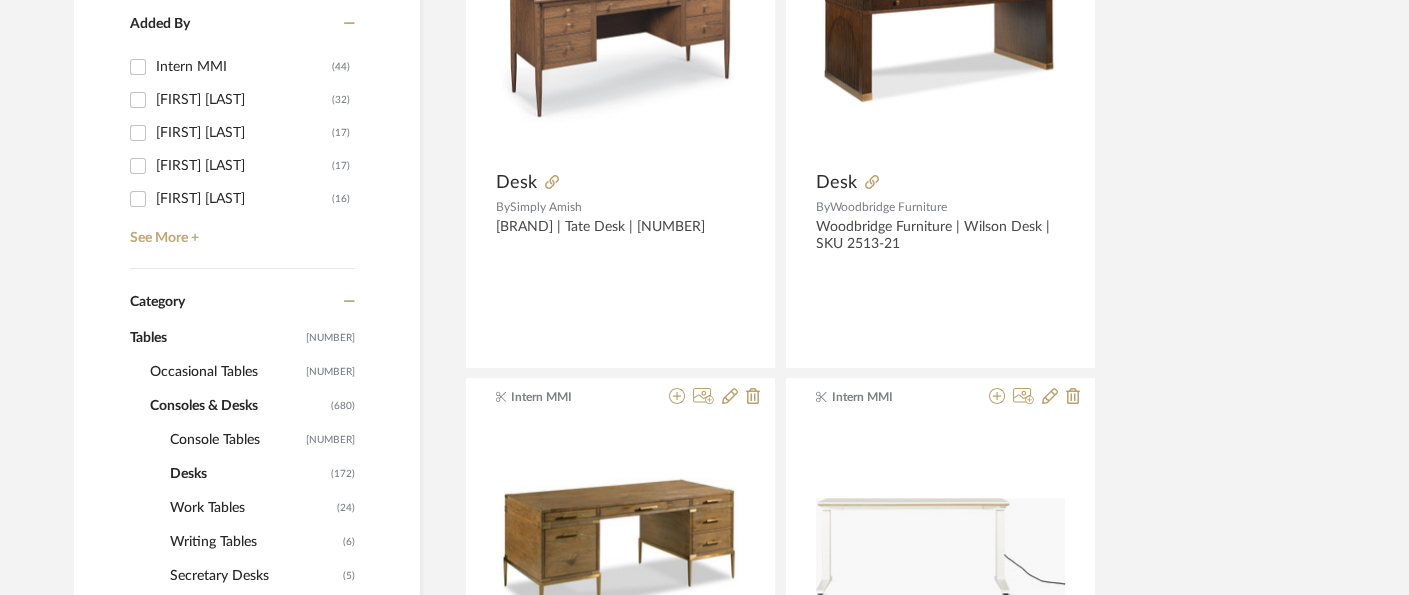 scroll, scrollTop: 415, scrollLeft: 0, axis: vertical 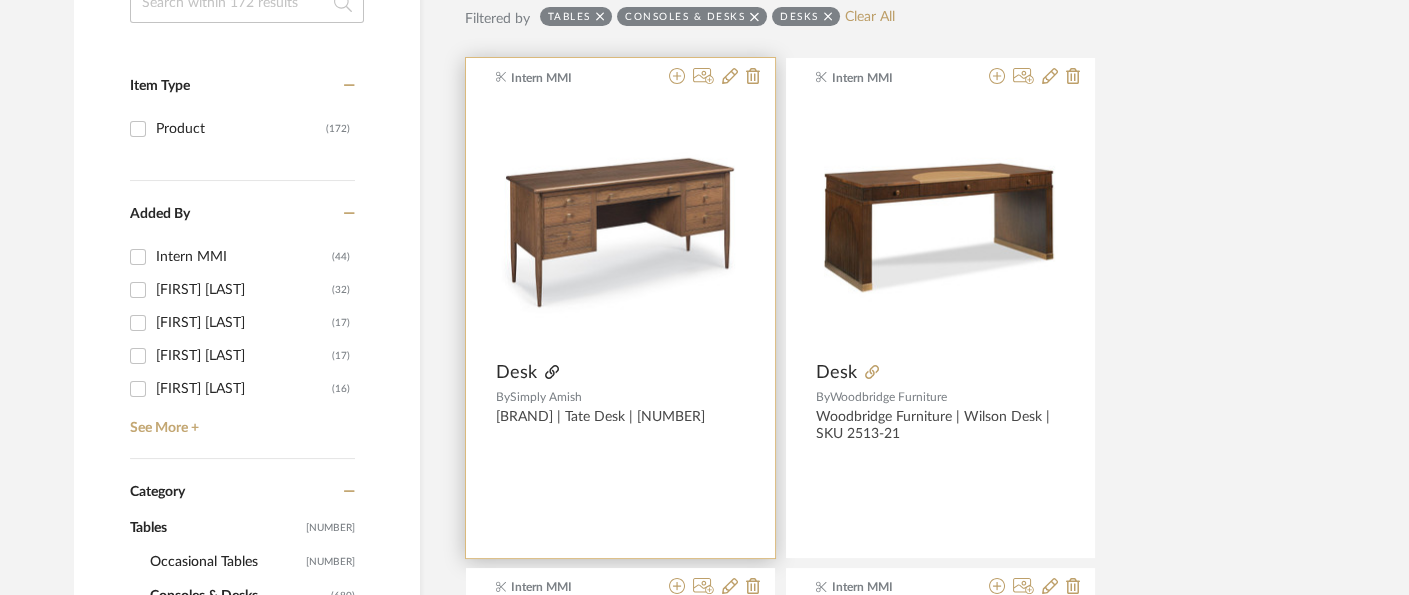 click 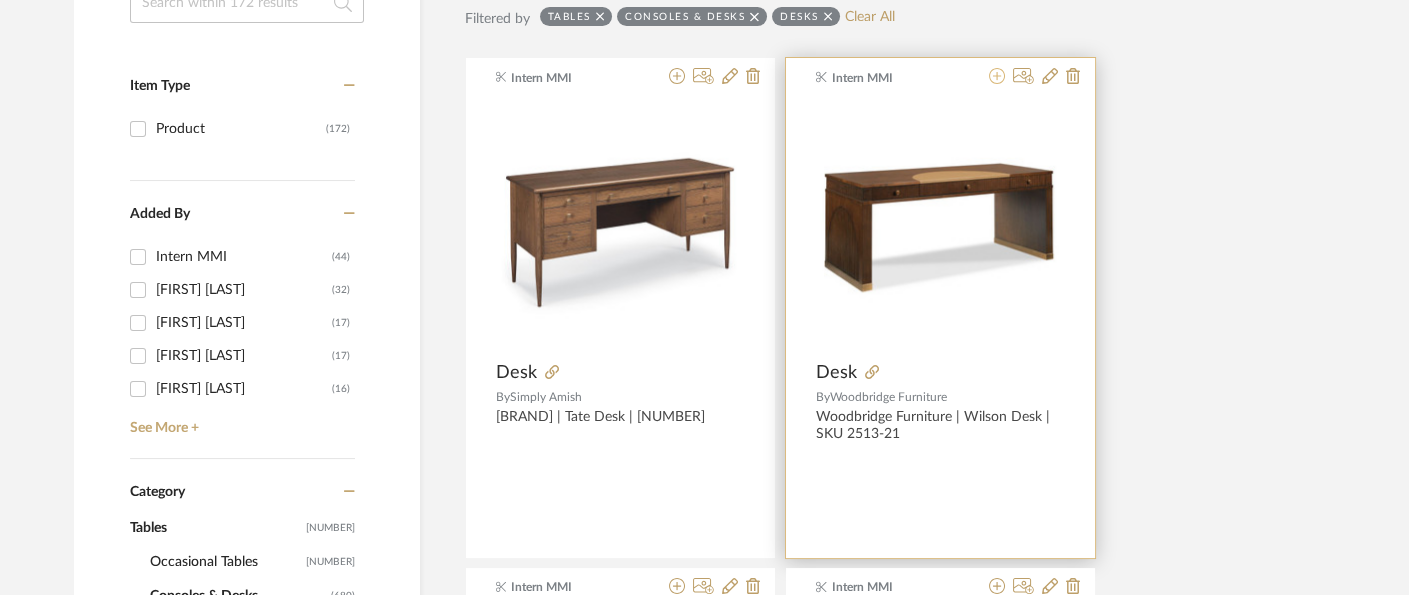 click 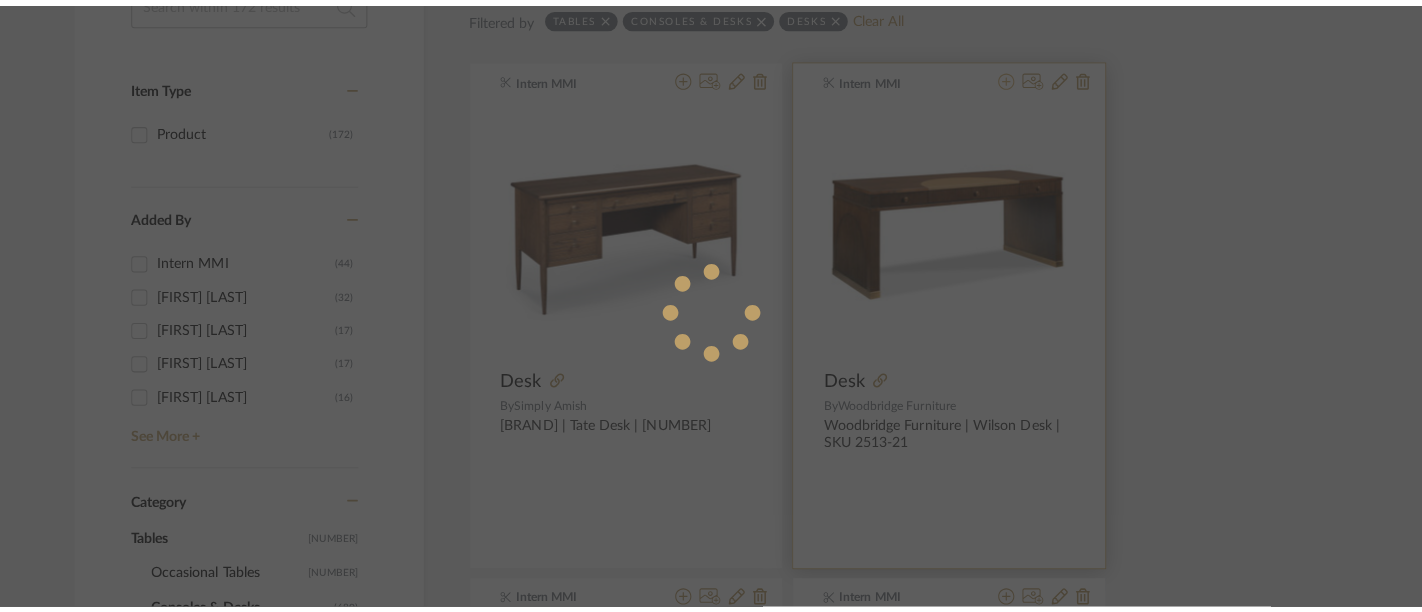 scroll, scrollTop: 0, scrollLeft: 0, axis: both 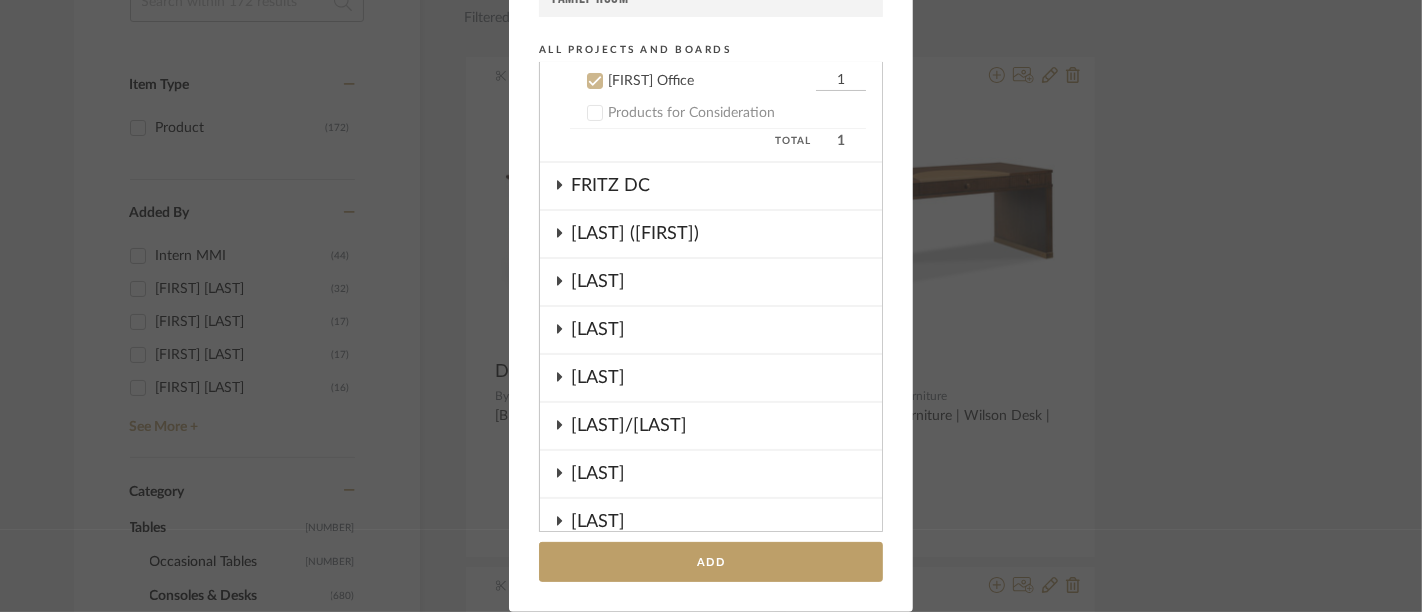 drag, startPoint x: 791, startPoint y: 567, endPoint x: 921, endPoint y: 558, distance: 130.31117 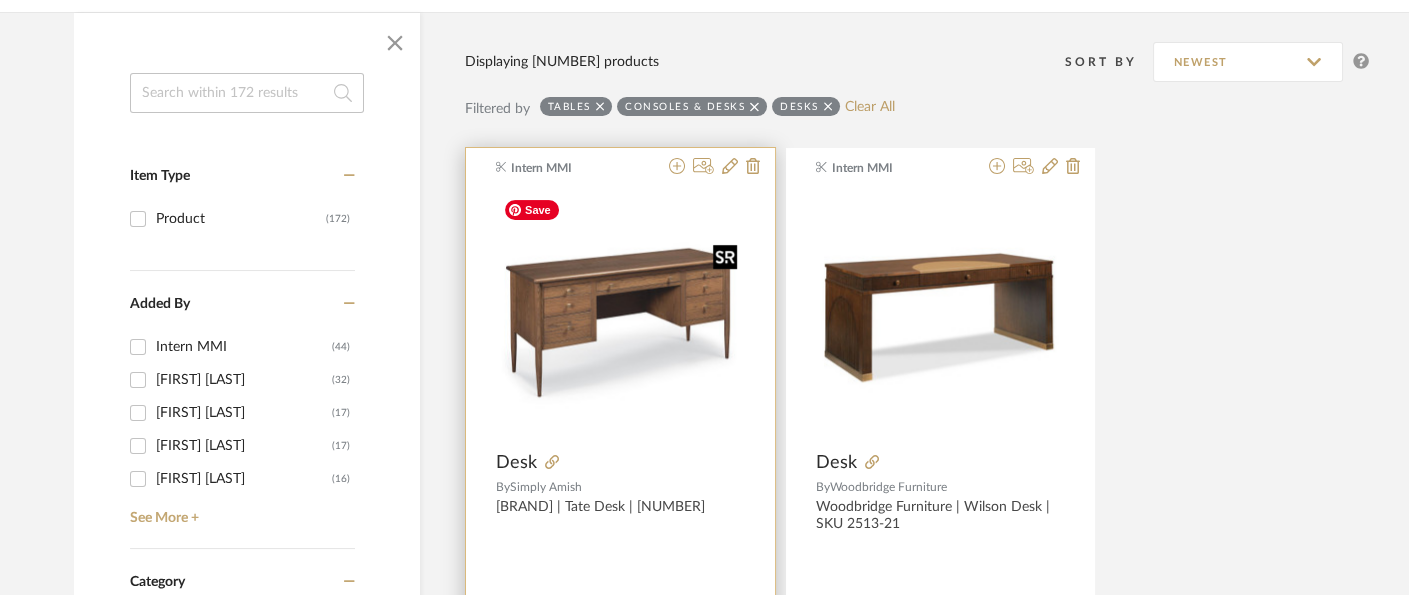 scroll, scrollTop: 304, scrollLeft: 0, axis: vertical 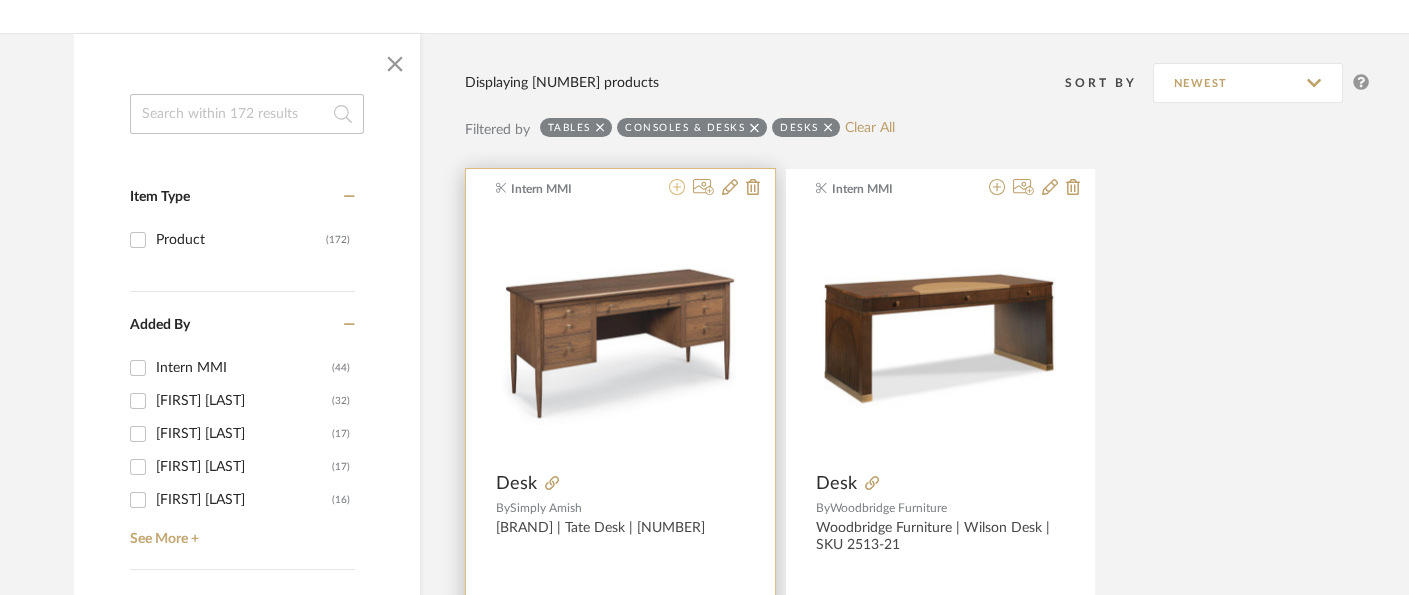 click 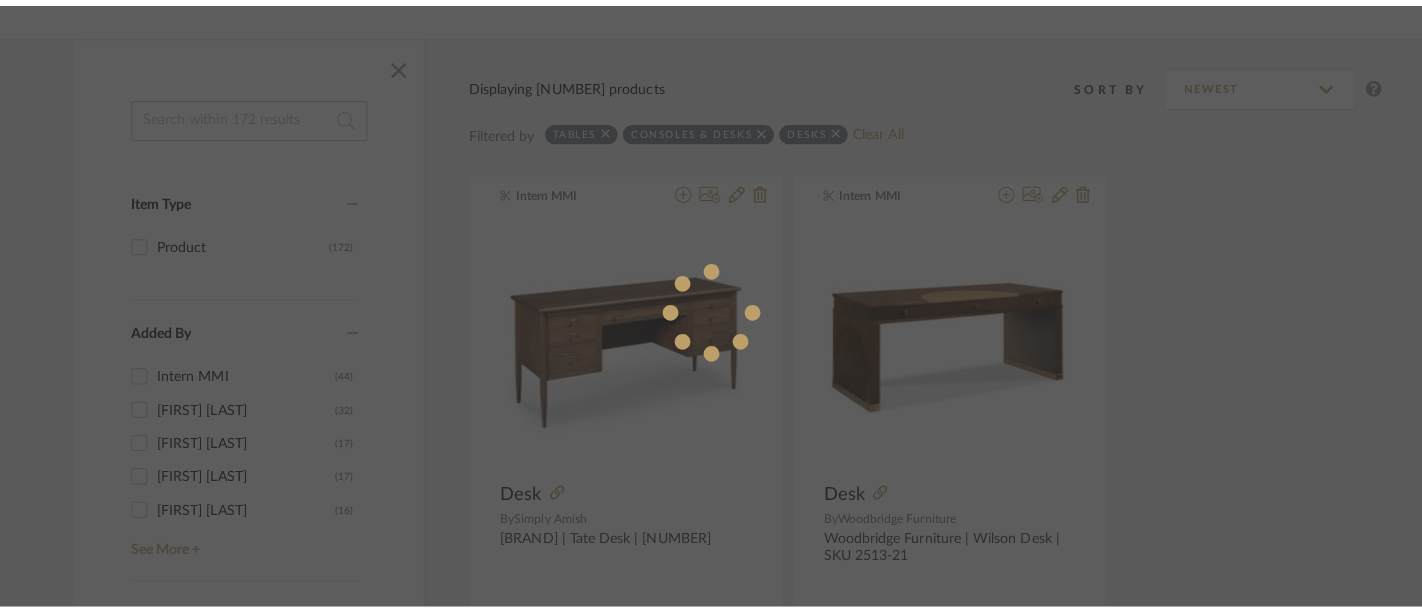 scroll, scrollTop: 0, scrollLeft: 0, axis: both 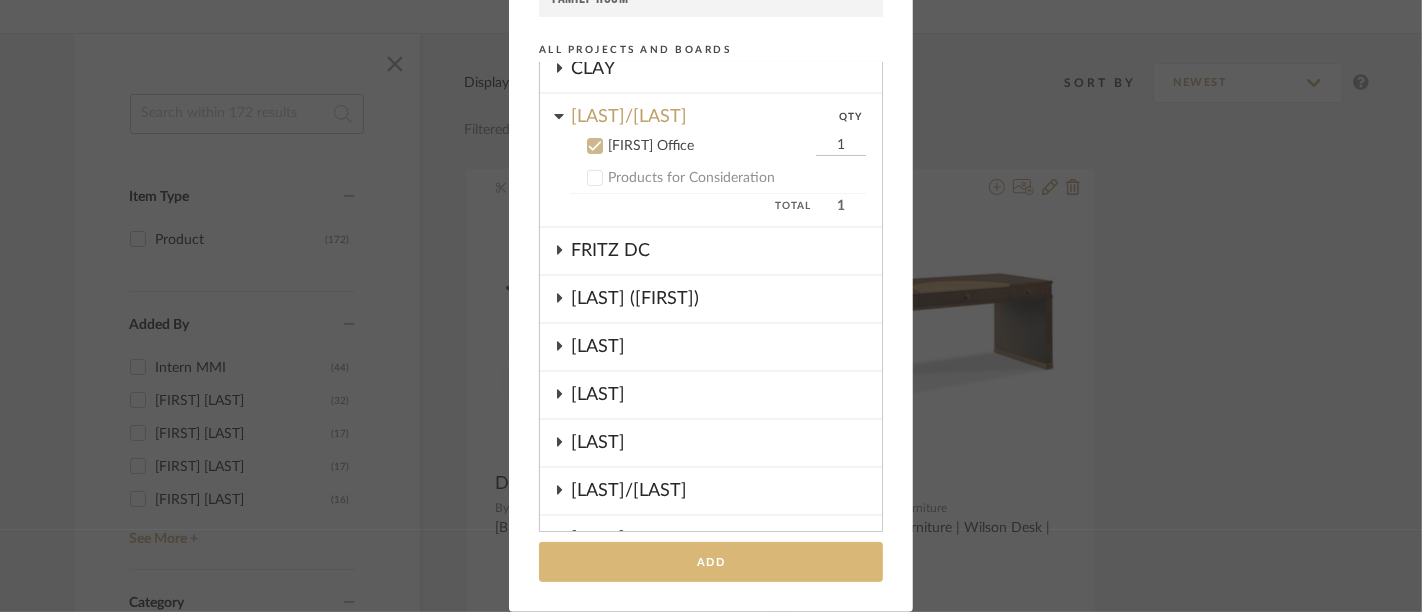 click on "Add" at bounding box center [711, 562] 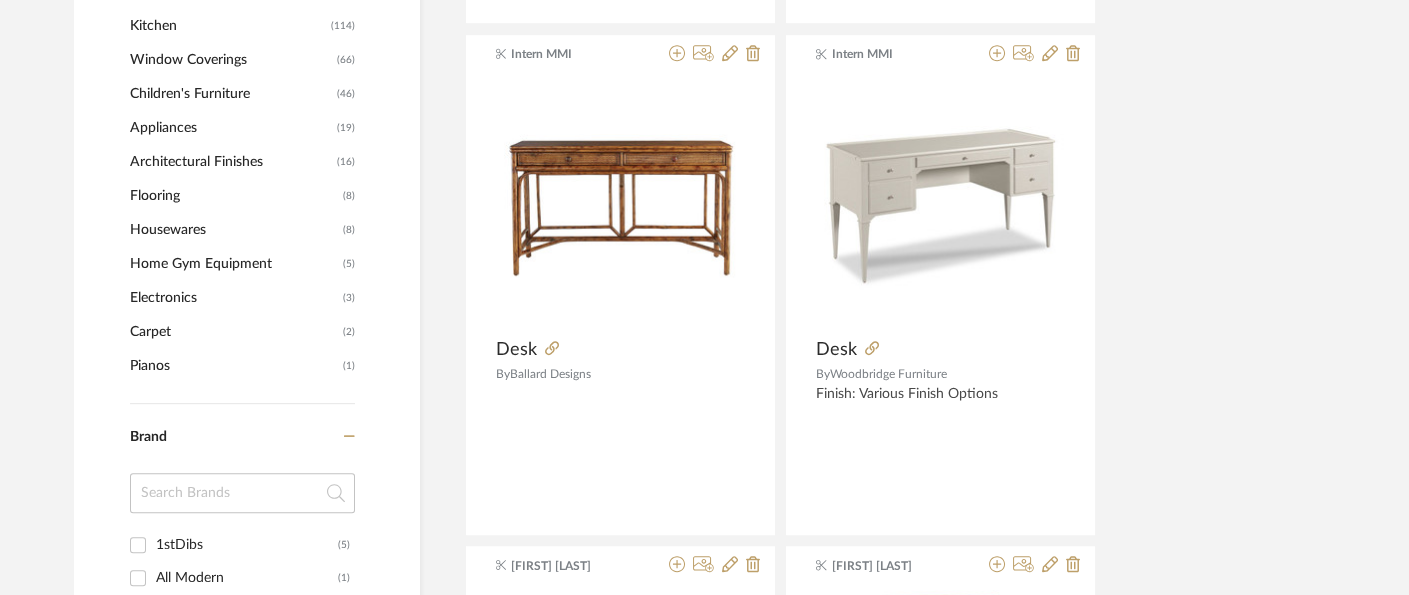 scroll, scrollTop: 2415, scrollLeft: 0, axis: vertical 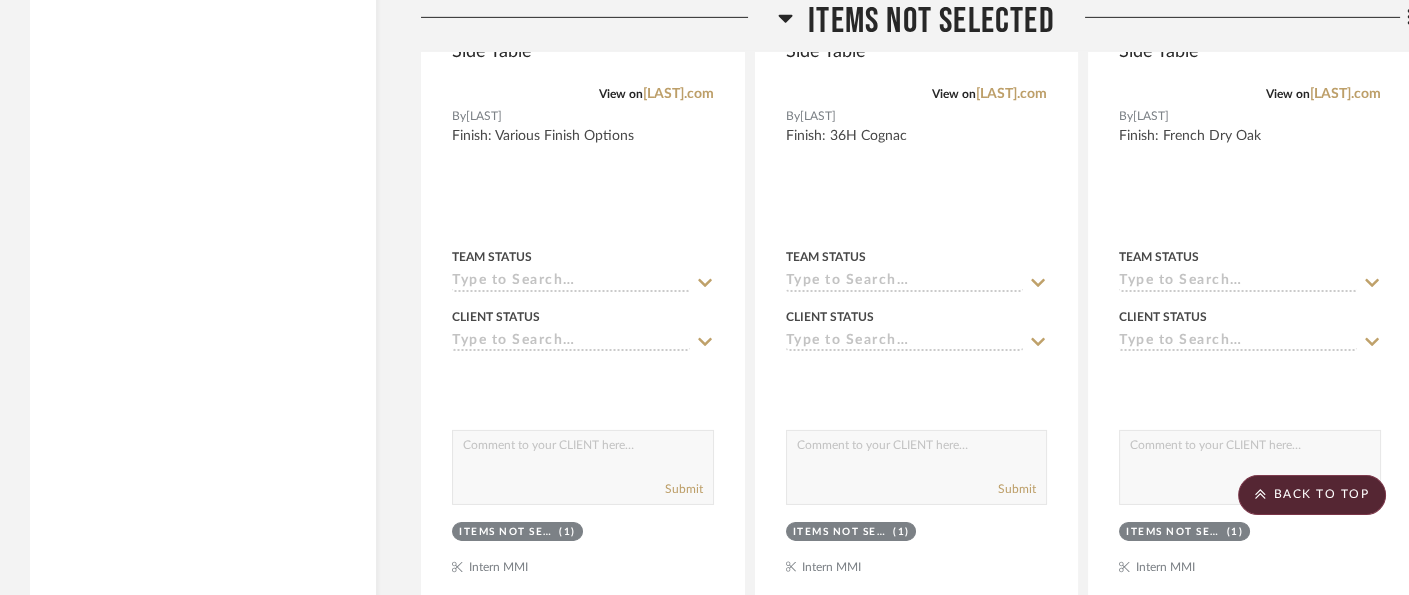 click on "Items Not Selected" 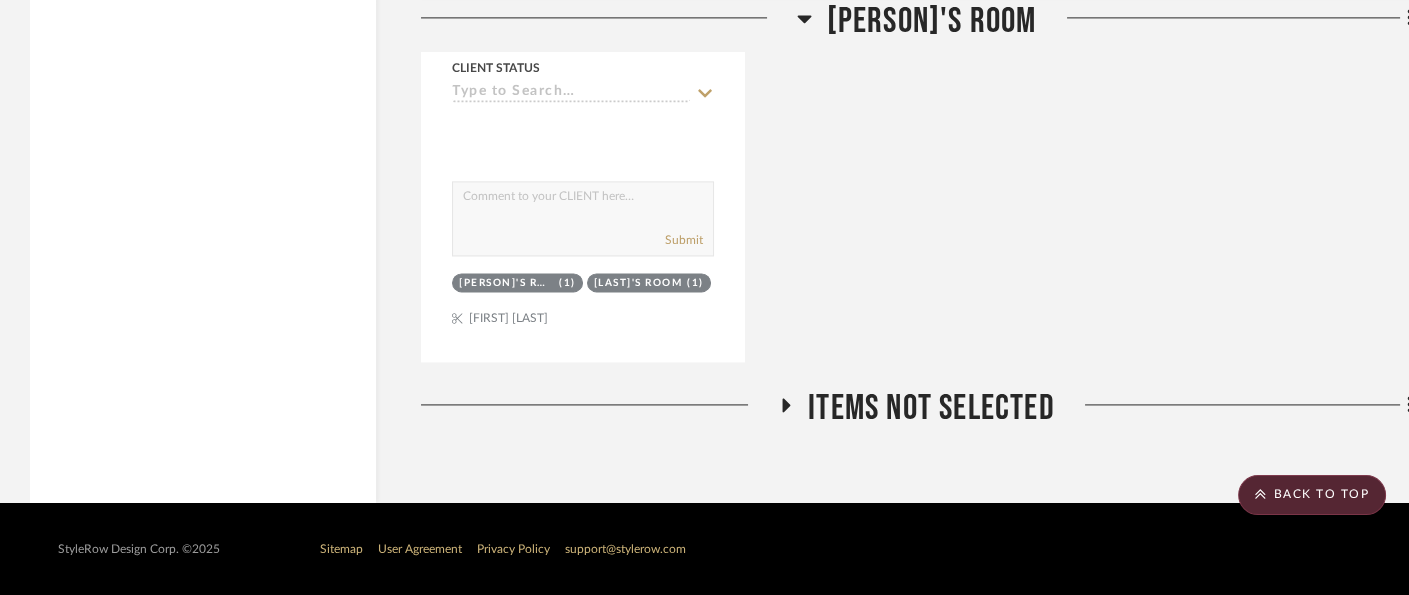 scroll, scrollTop: 4862, scrollLeft: 0, axis: vertical 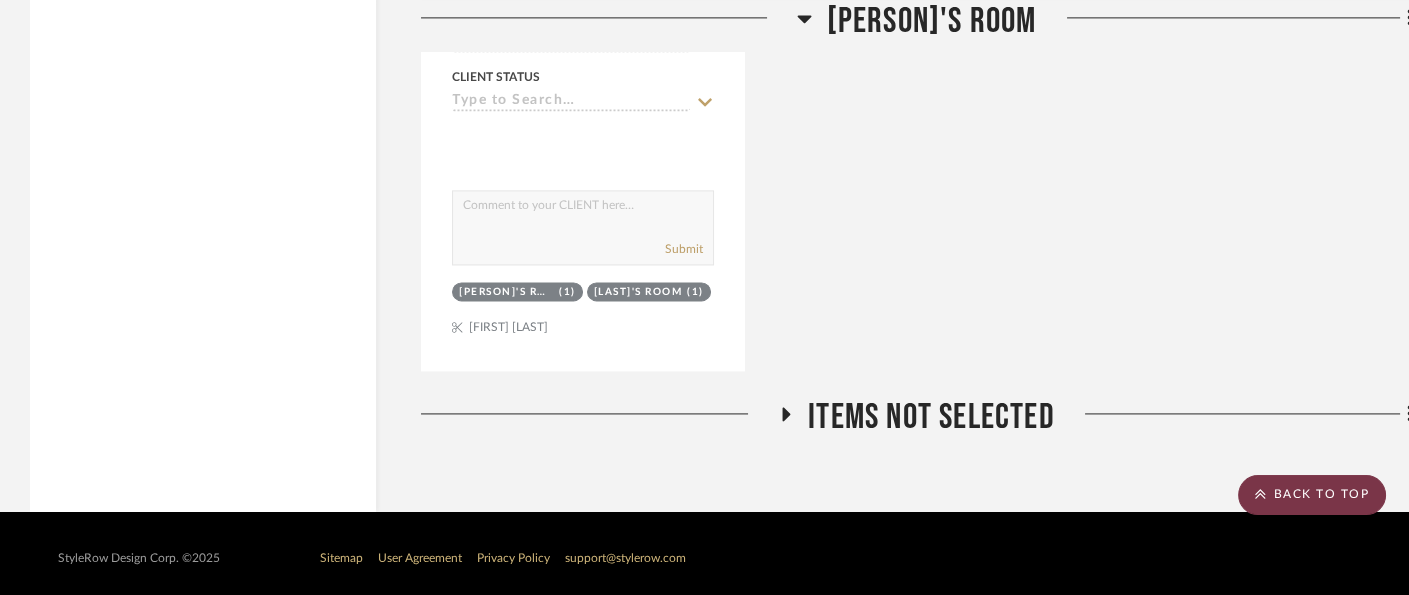 click on "BACK TO TOP" 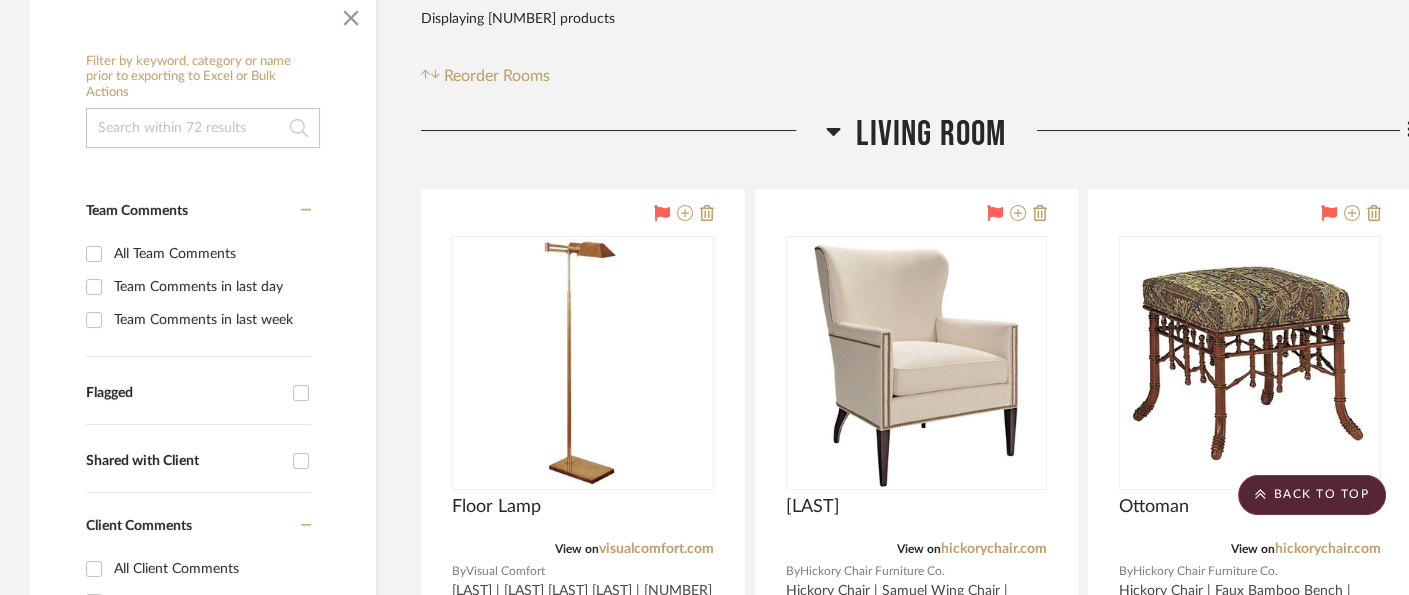 scroll, scrollTop: 0, scrollLeft: 0, axis: both 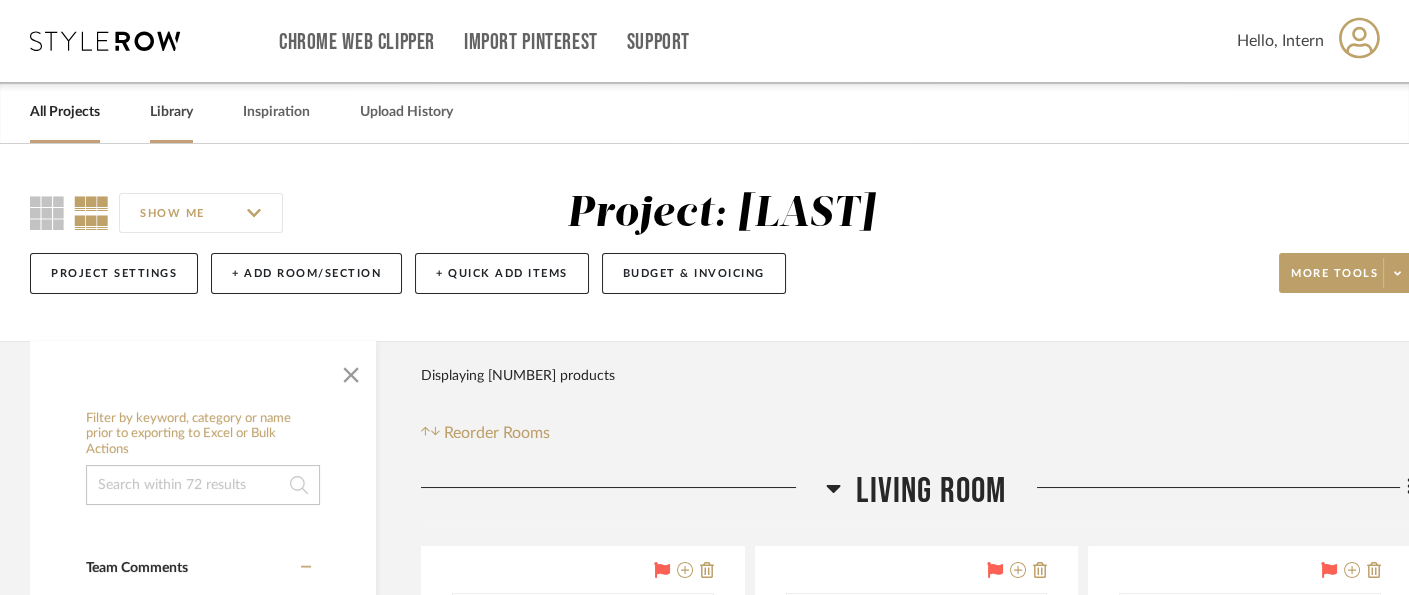 click on "Library" at bounding box center [171, 112] 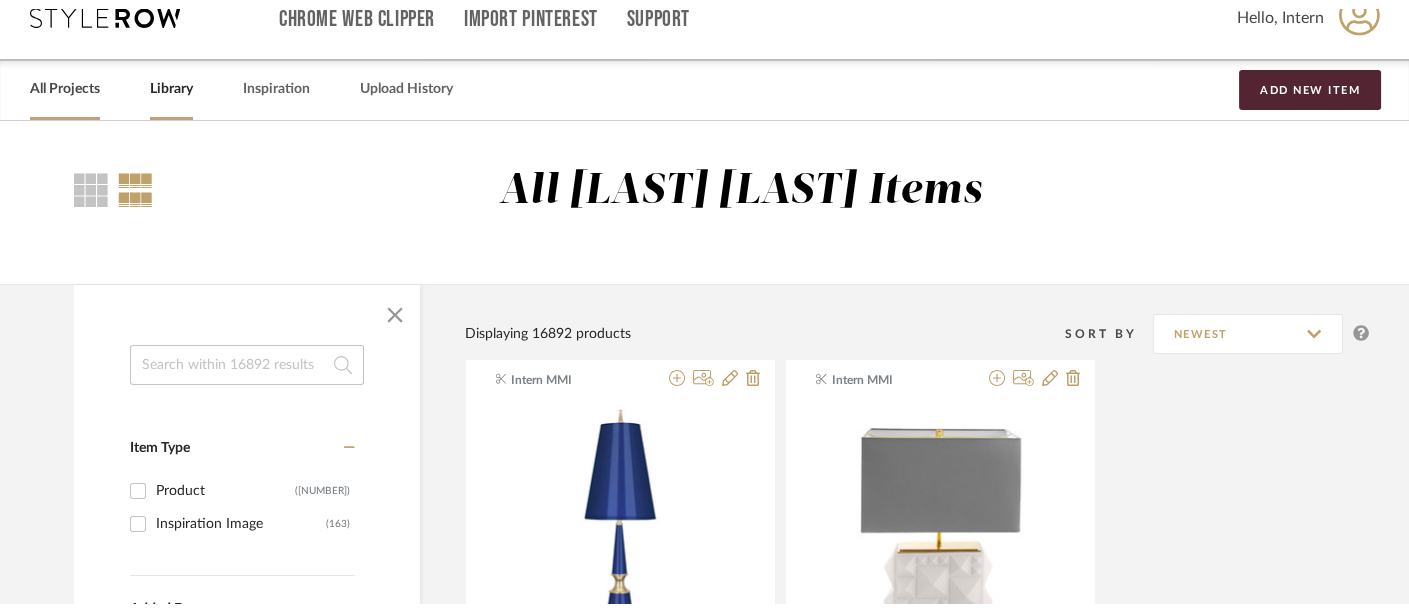 scroll, scrollTop: 0, scrollLeft: 0, axis: both 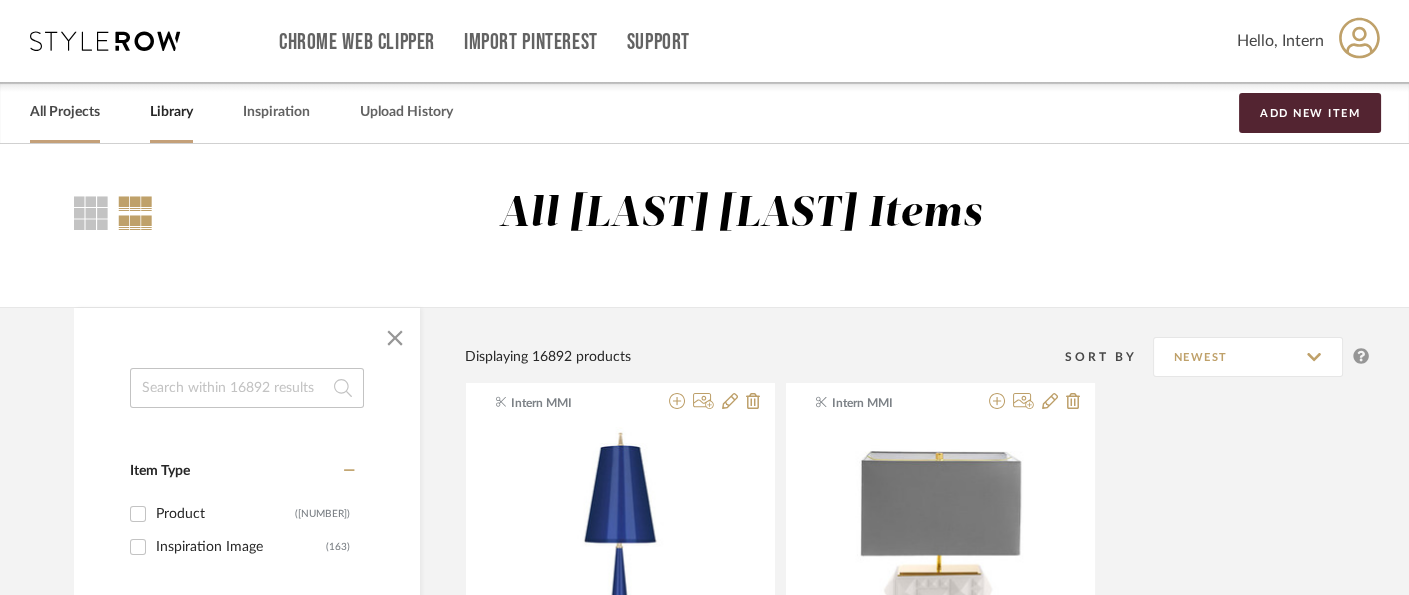 click on "All Projects" at bounding box center [65, 112] 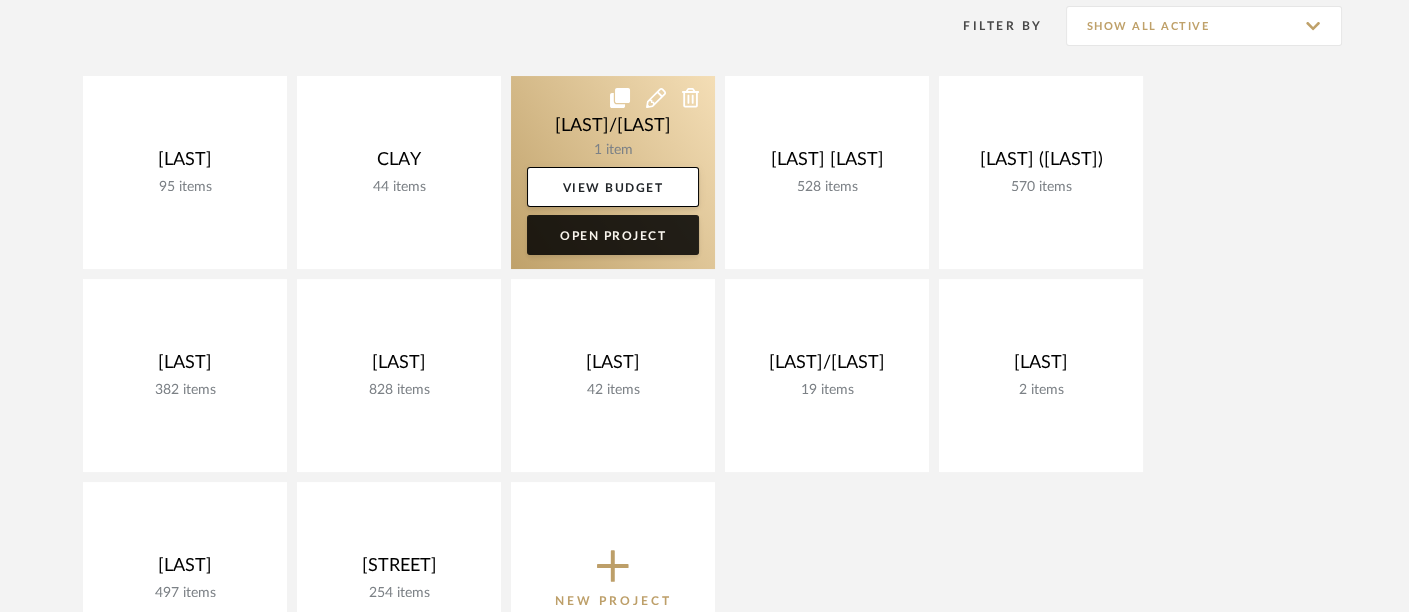 scroll, scrollTop: 444, scrollLeft: 0, axis: vertical 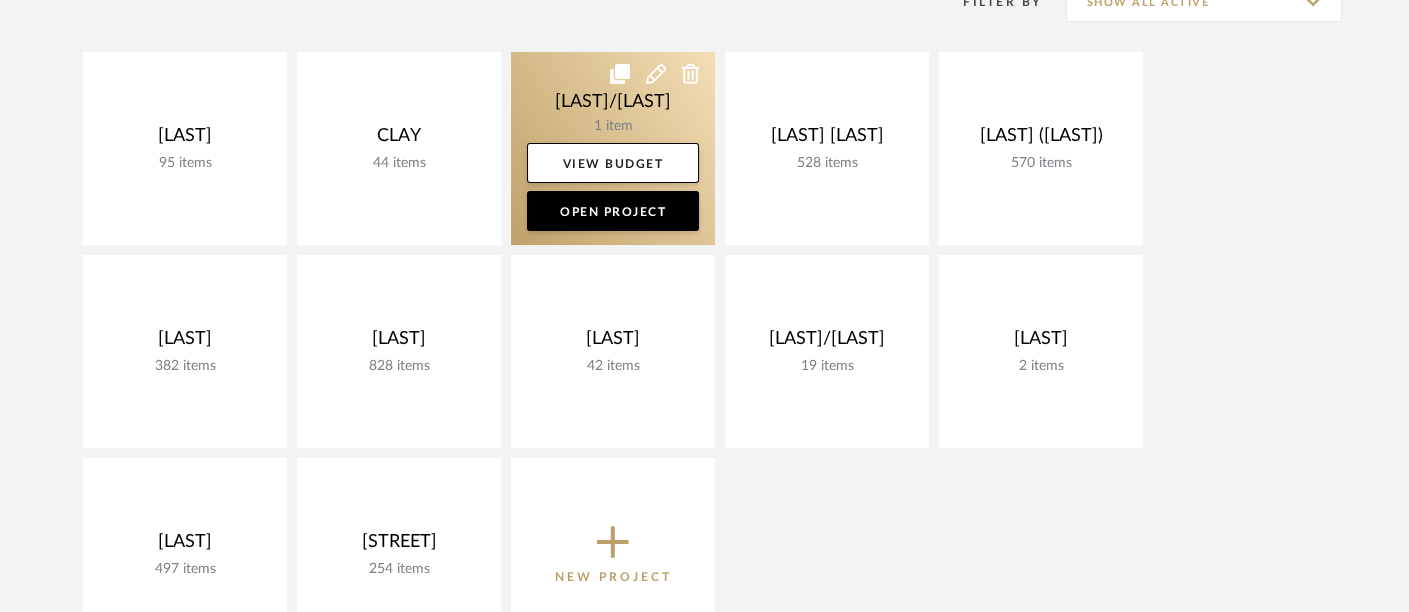 click 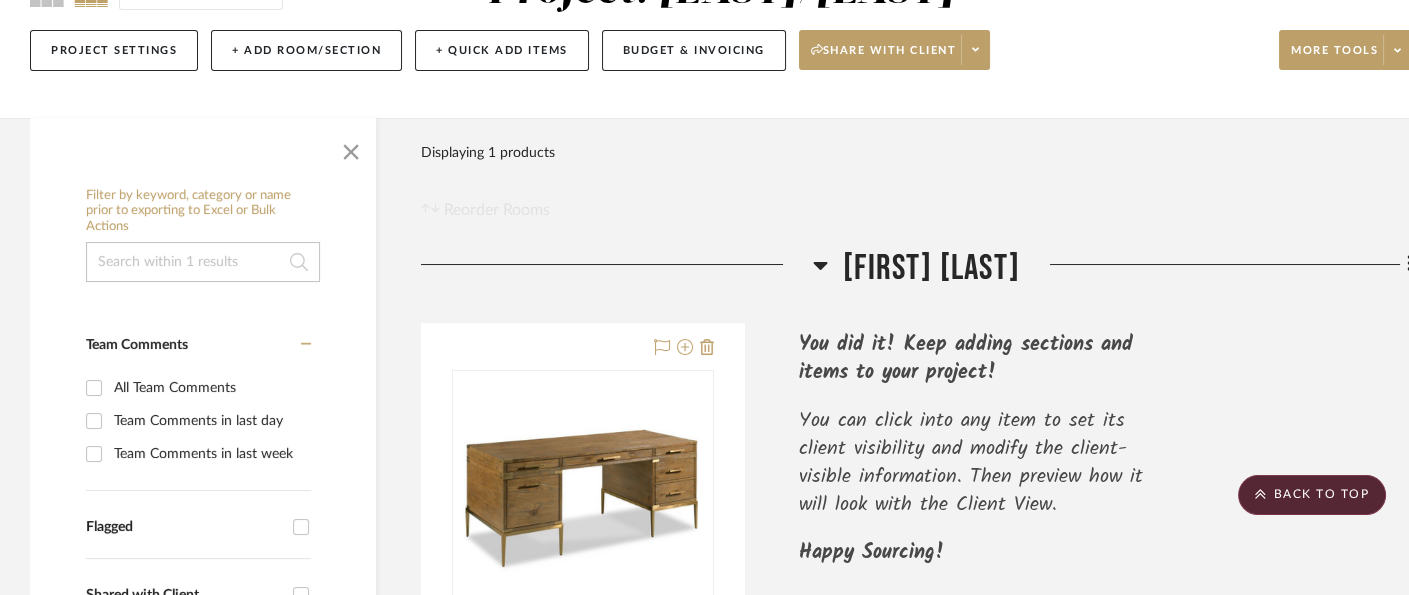 scroll, scrollTop: 222, scrollLeft: 0, axis: vertical 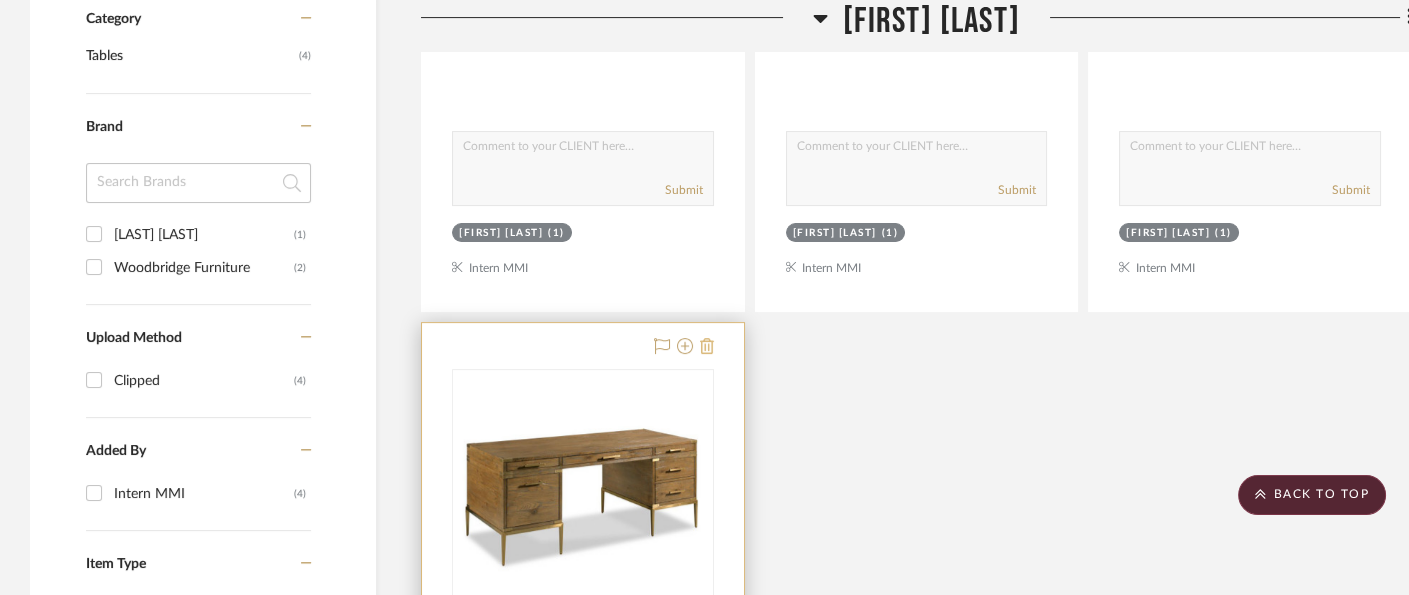 click 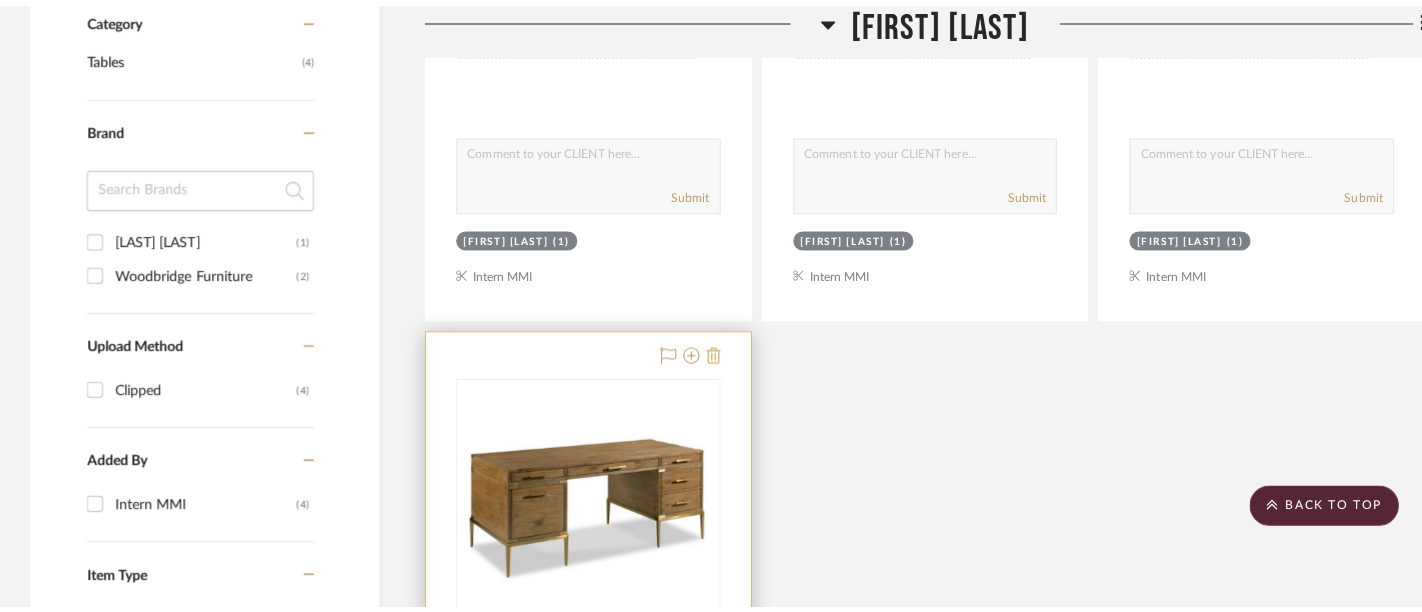 scroll, scrollTop: 0, scrollLeft: 0, axis: both 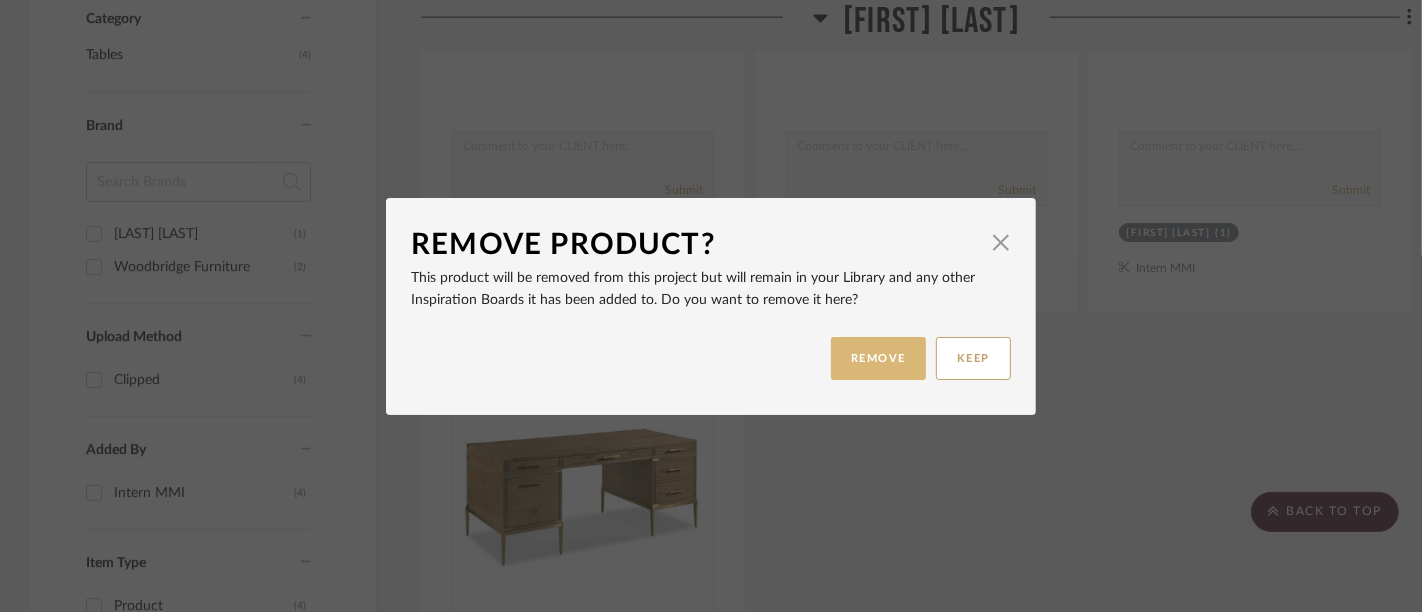 click on "REMOVE" at bounding box center [878, 358] 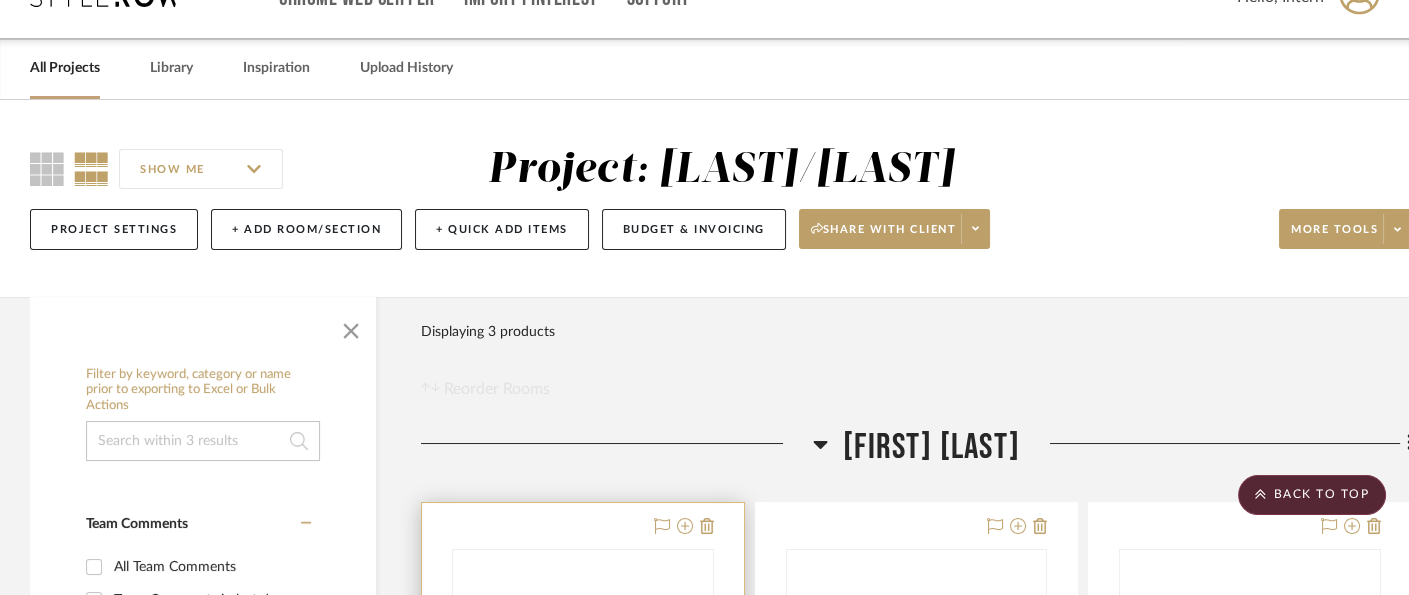 scroll, scrollTop: 0, scrollLeft: 0, axis: both 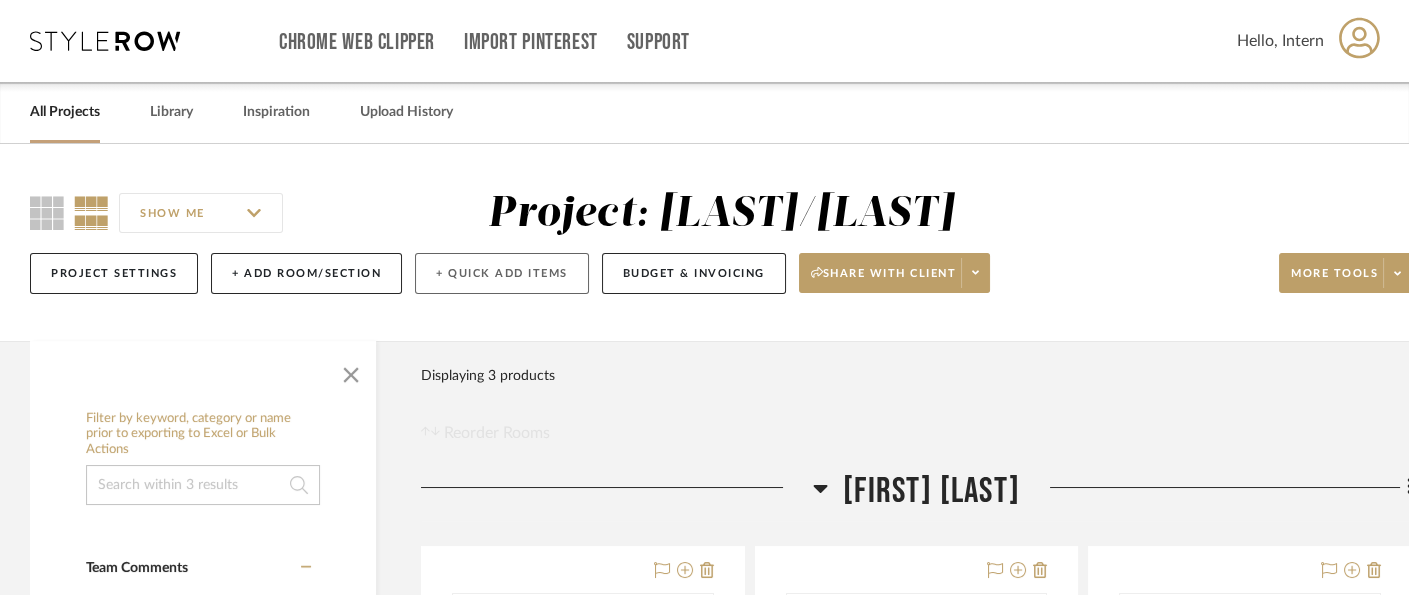 click on "+ Quick Add Items" 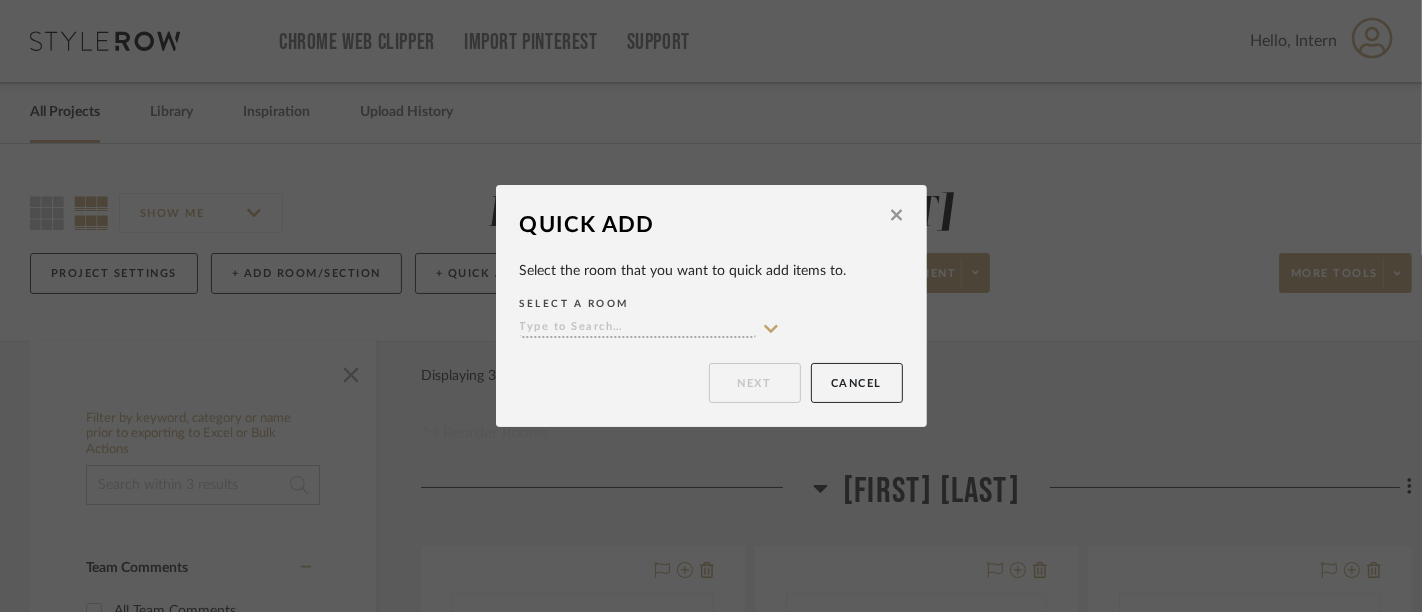 click 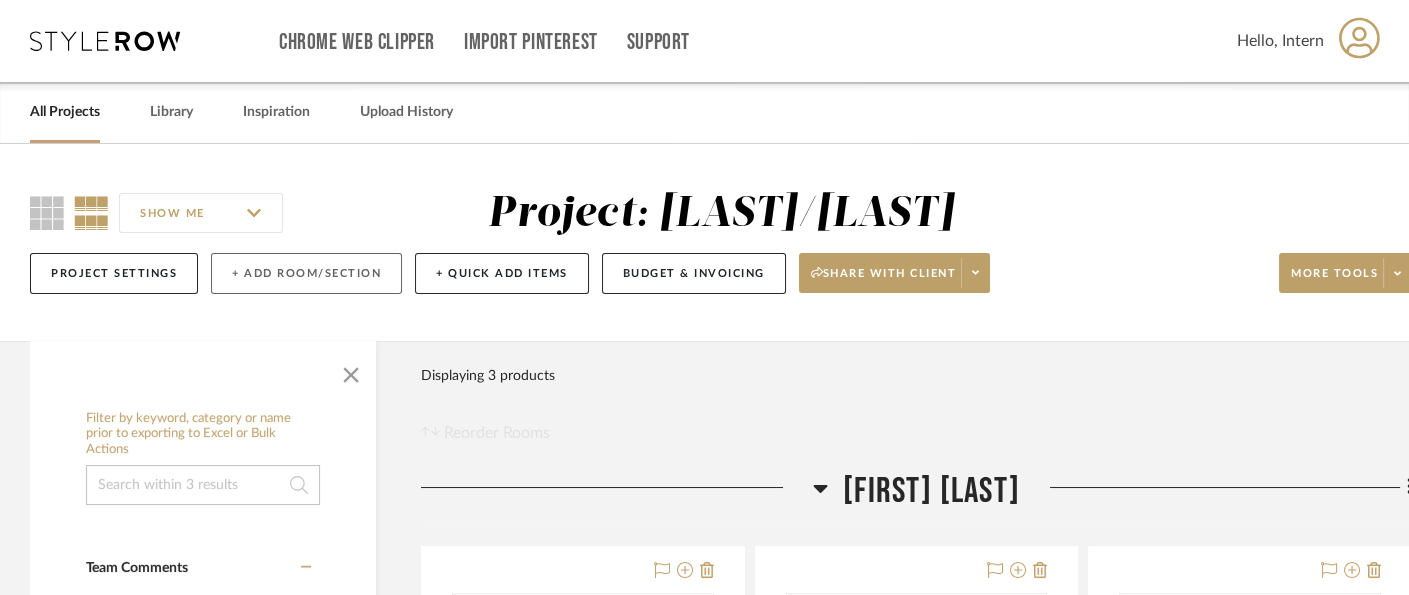 click on "+ Add Room/Section" 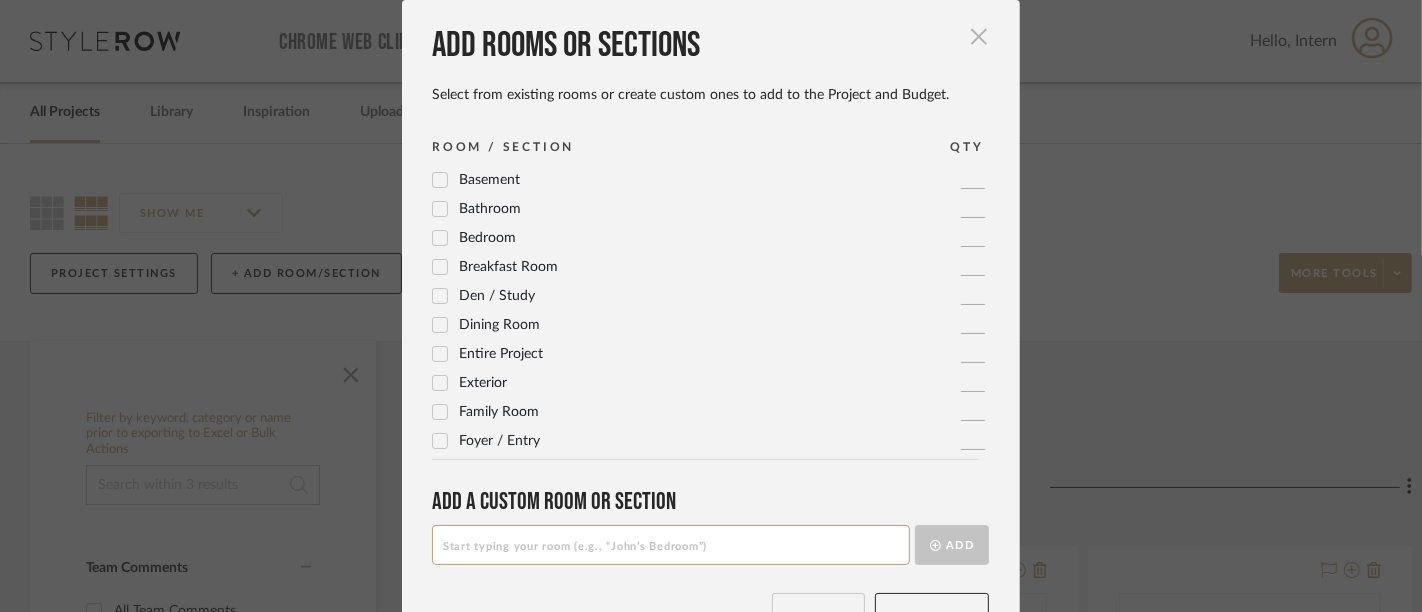 click at bounding box center [979, 36] 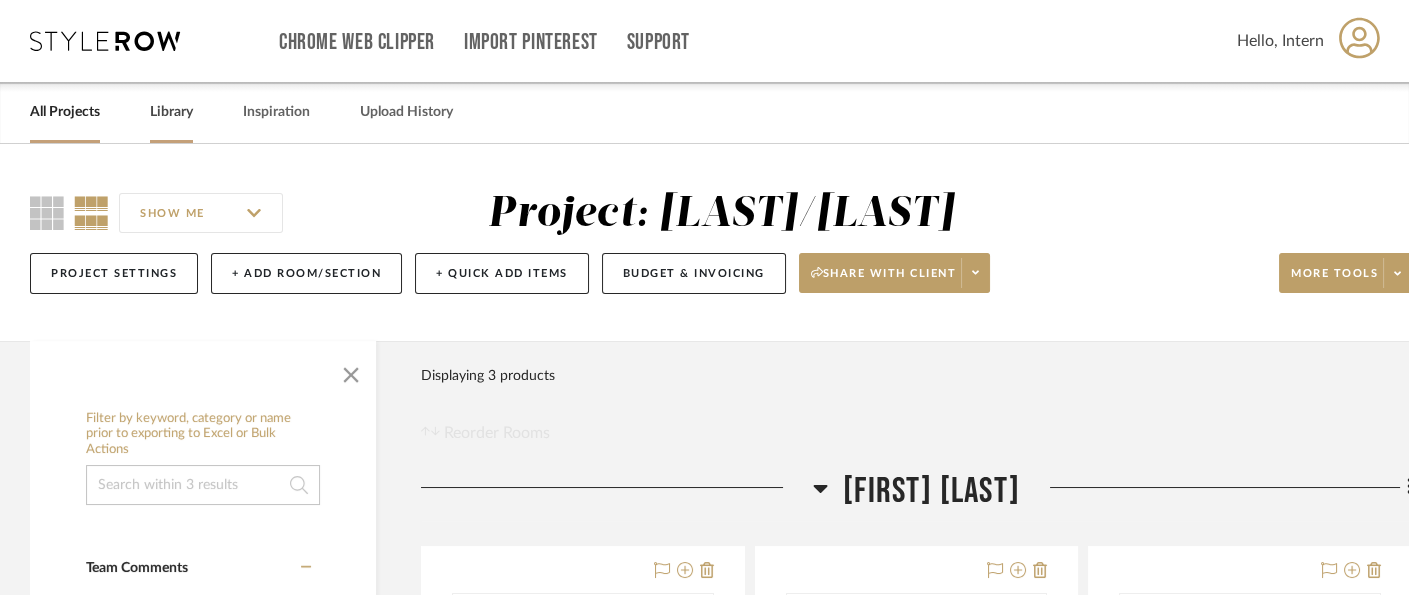click on "Library" at bounding box center (171, 112) 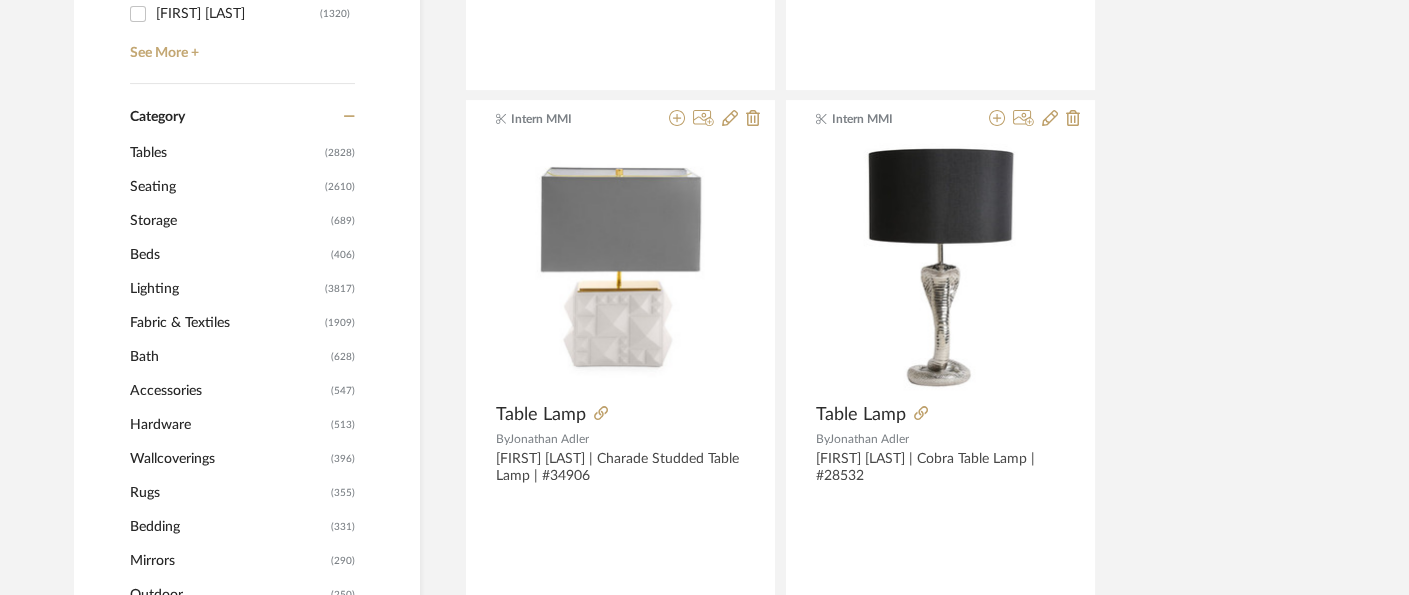 scroll, scrollTop: 777, scrollLeft: 0, axis: vertical 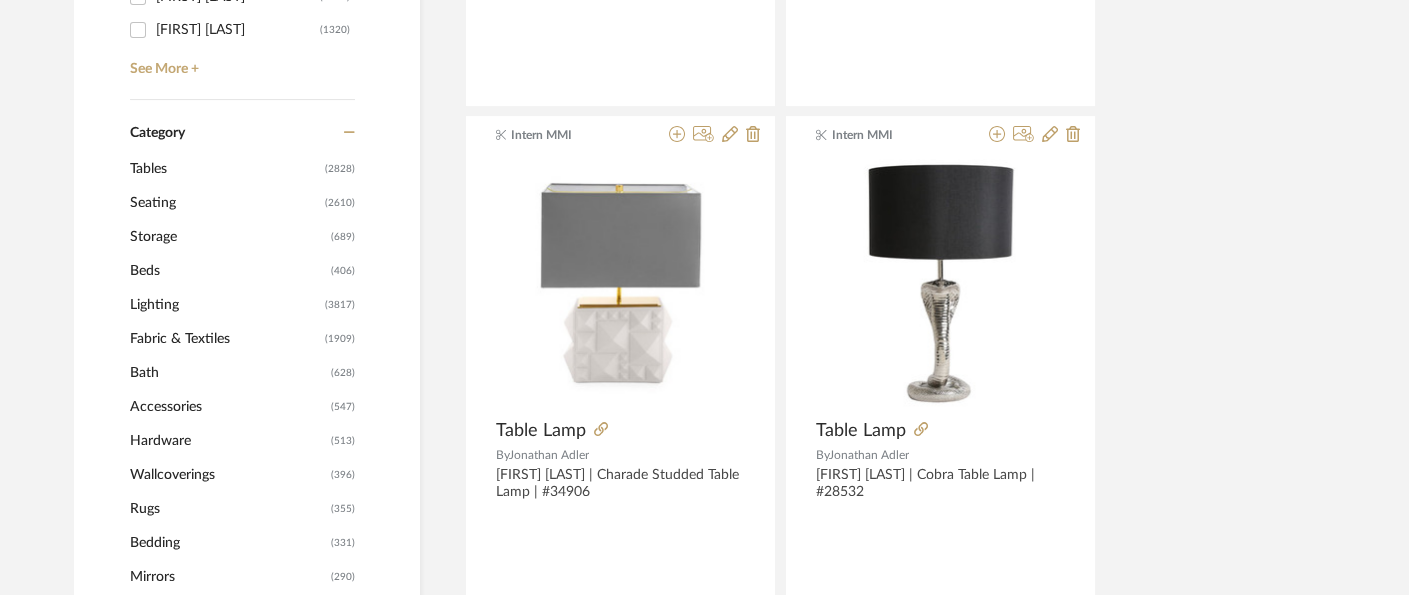 click on "Tables" 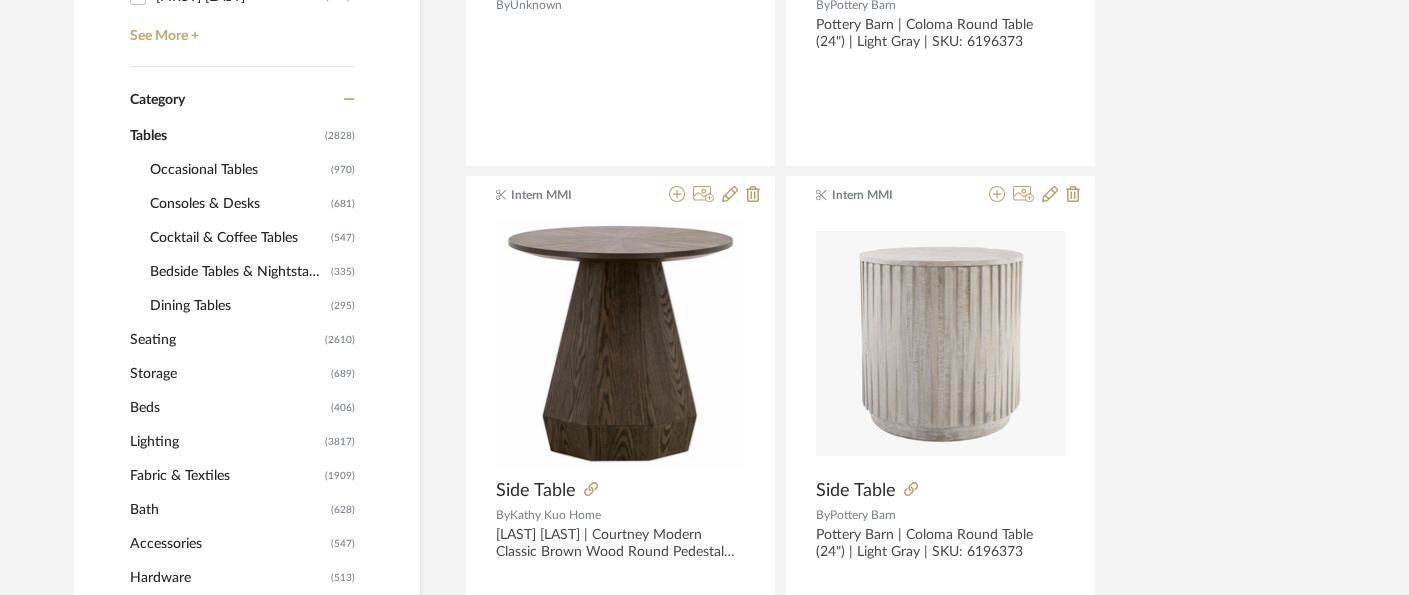 click on "Consoles & Desks" 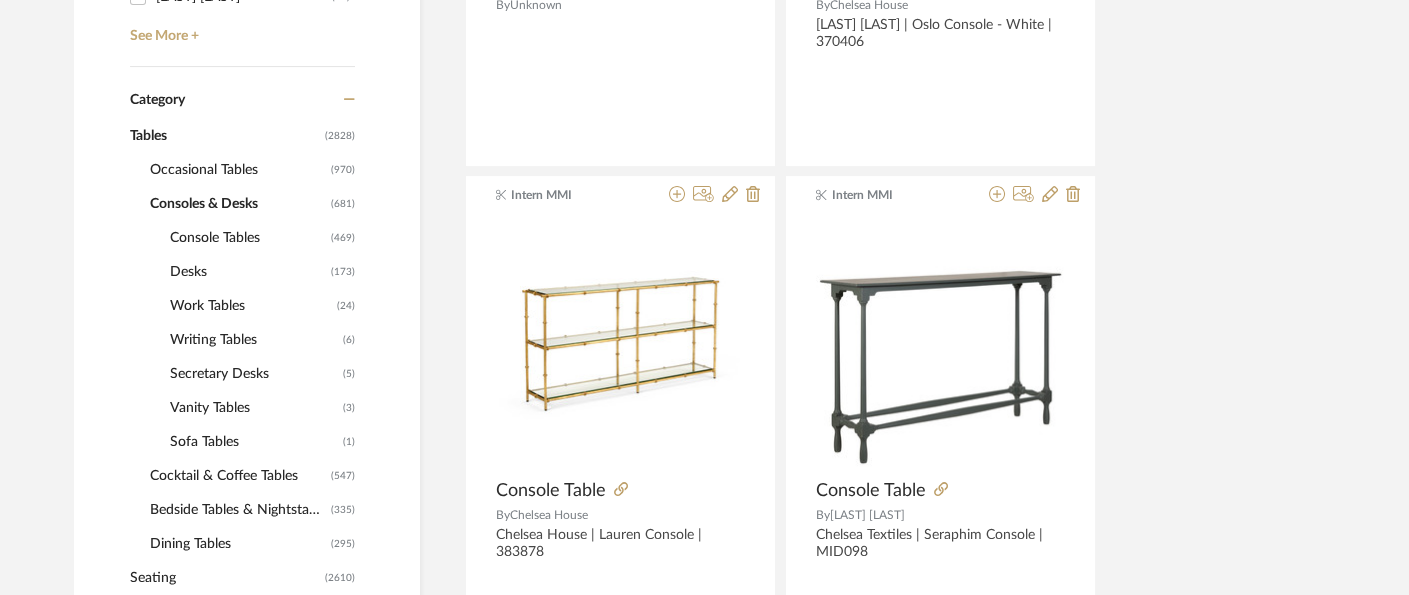 click on "Desks" 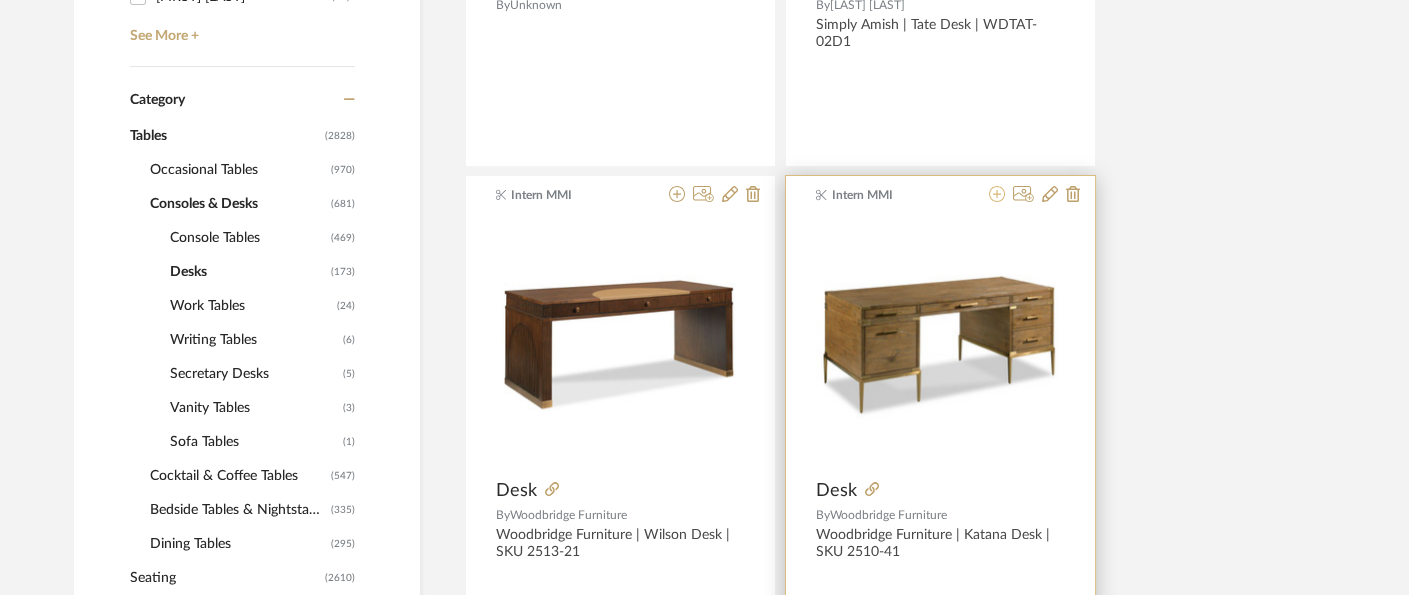 click at bounding box center (997, 195) 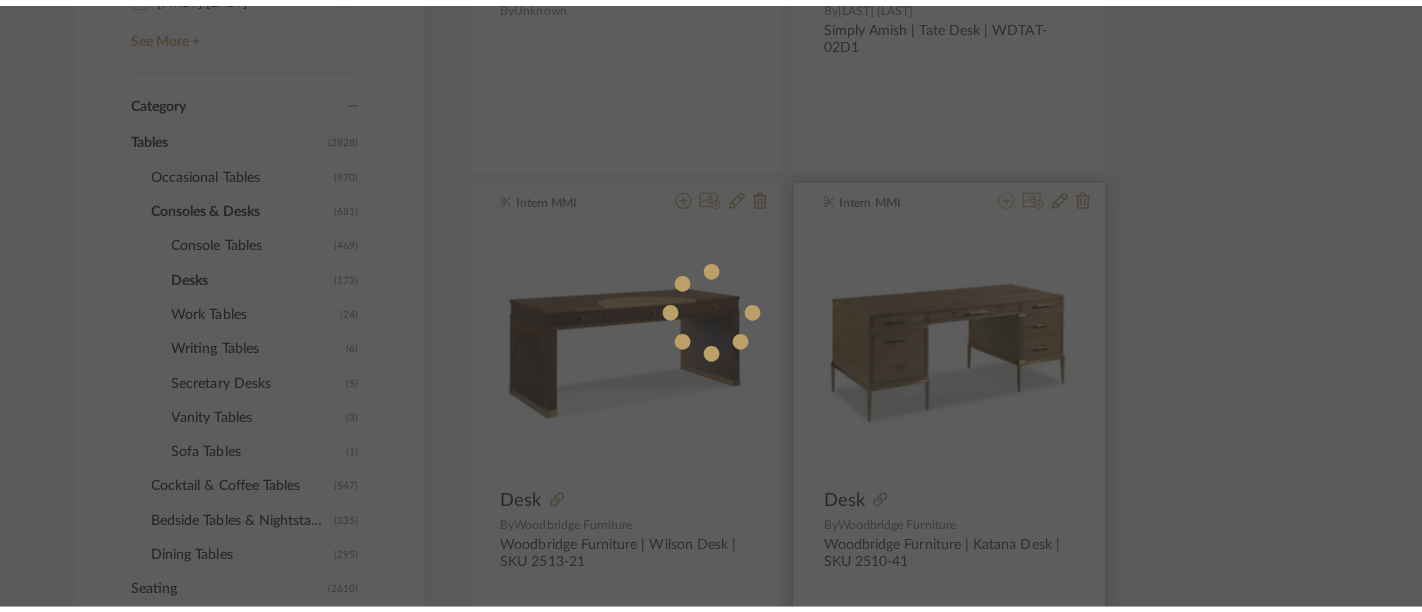 scroll, scrollTop: 0, scrollLeft: 0, axis: both 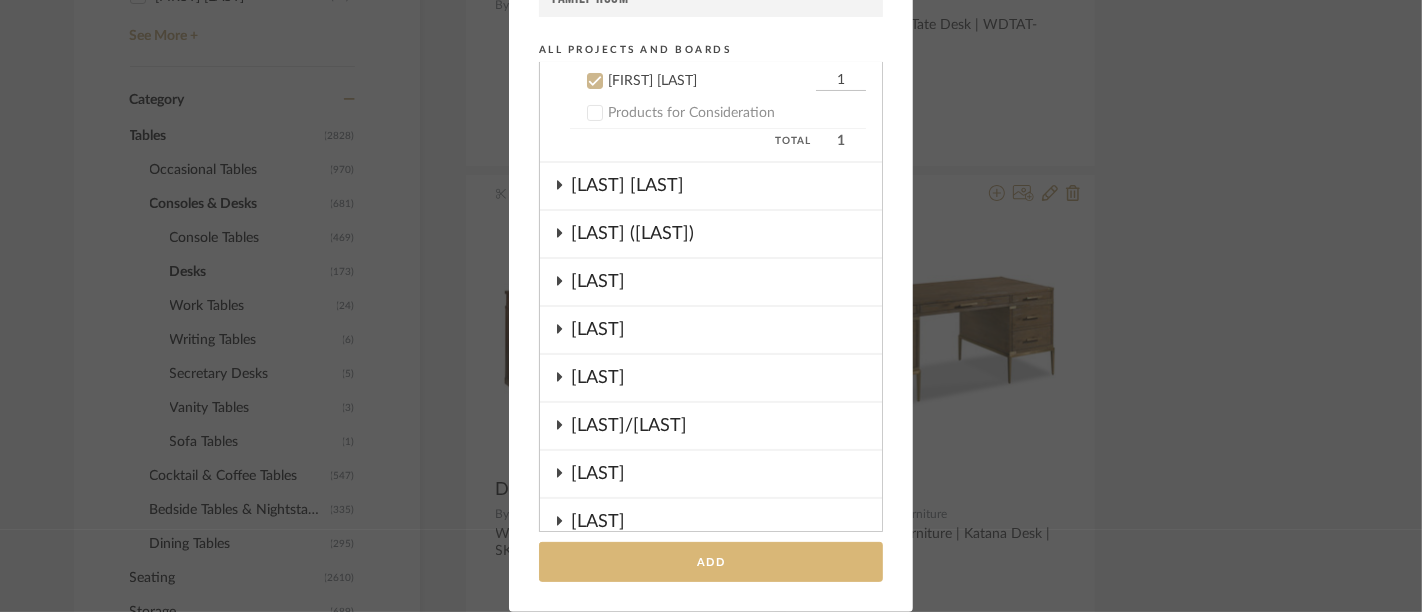 click on "Add" at bounding box center (711, 562) 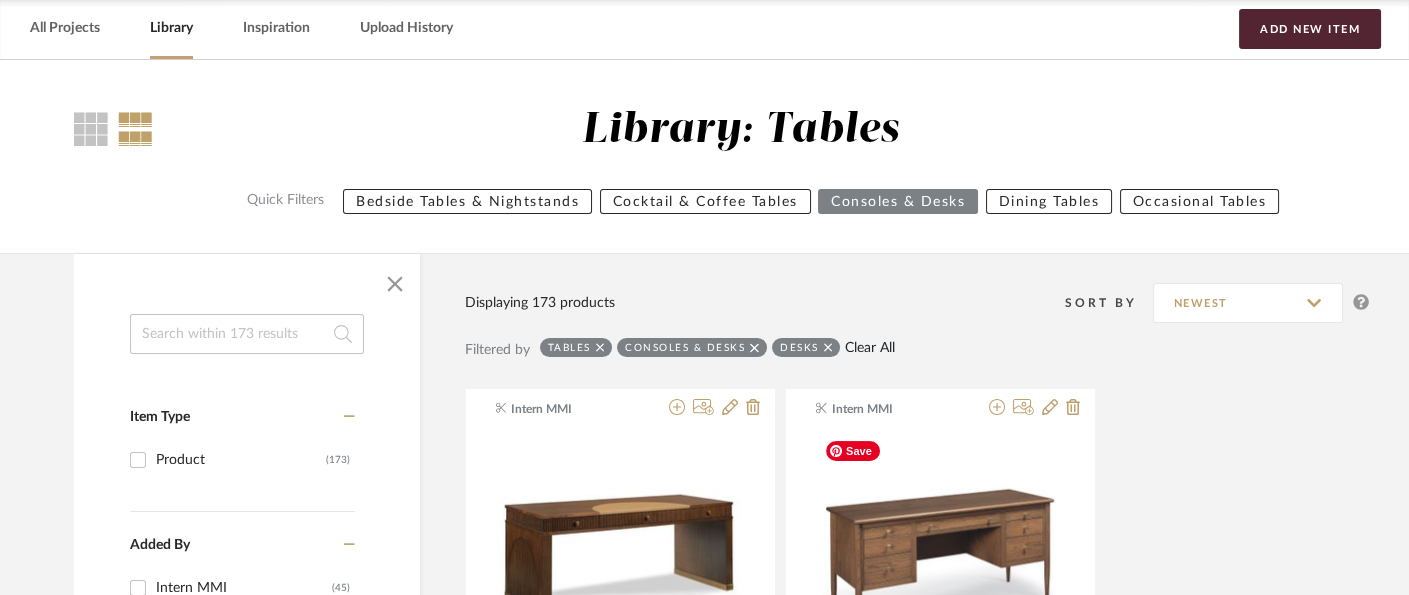 scroll, scrollTop: 29, scrollLeft: 0, axis: vertical 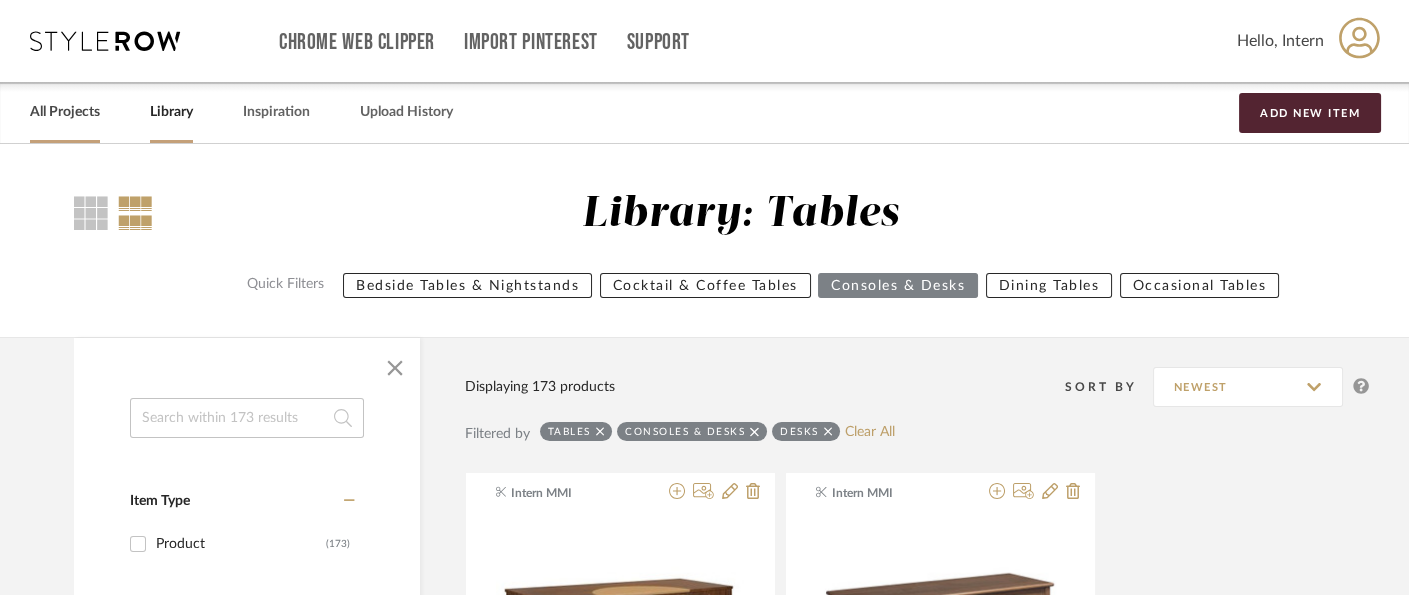 click on "All Projects" at bounding box center (65, 112) 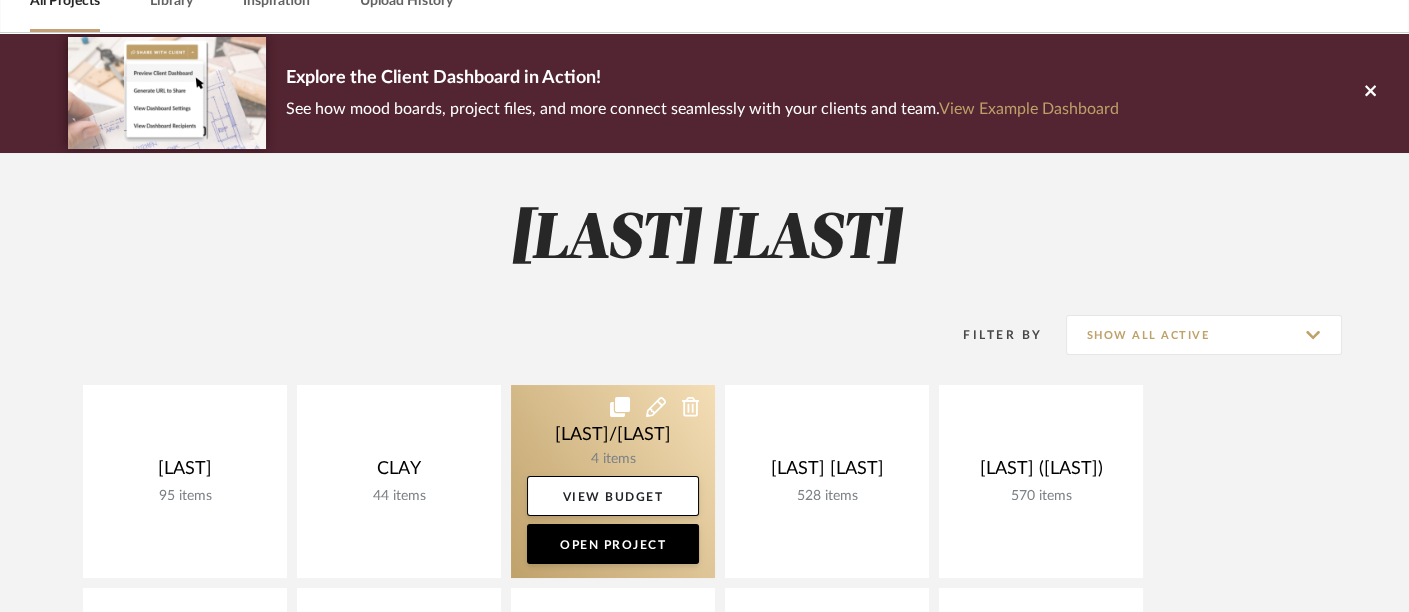 click 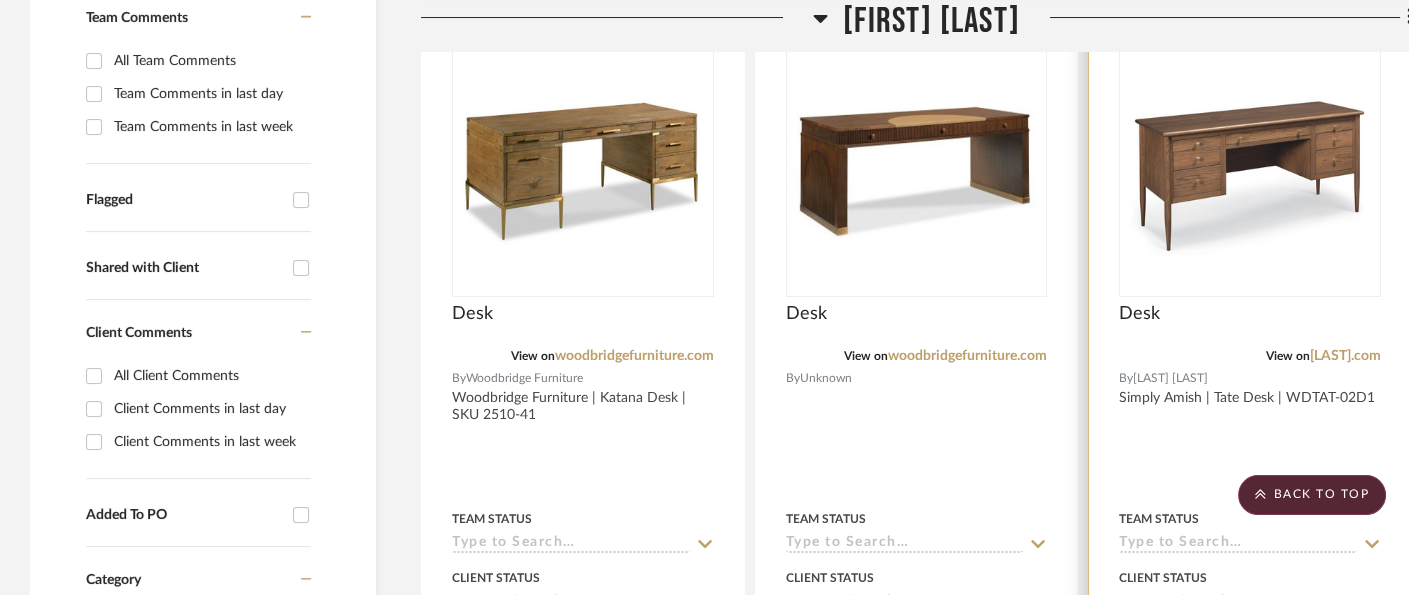 scroll, scrollTop: 444, scrollLeft: 0, axis: vertical 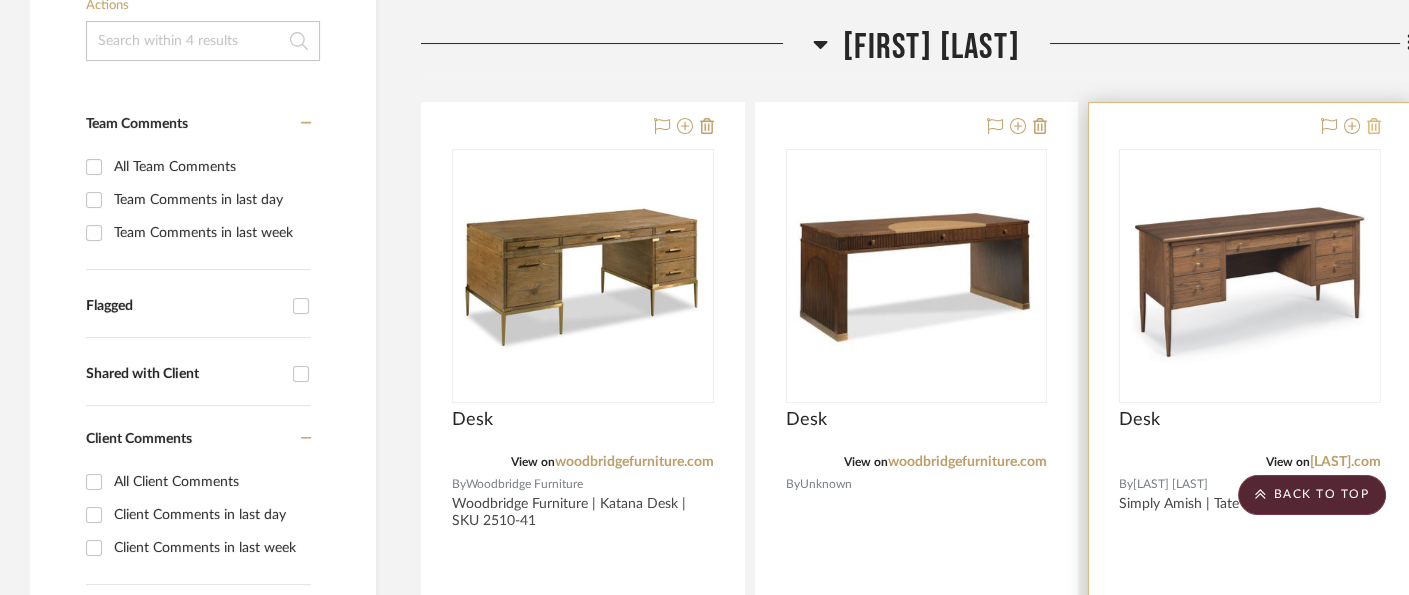 click 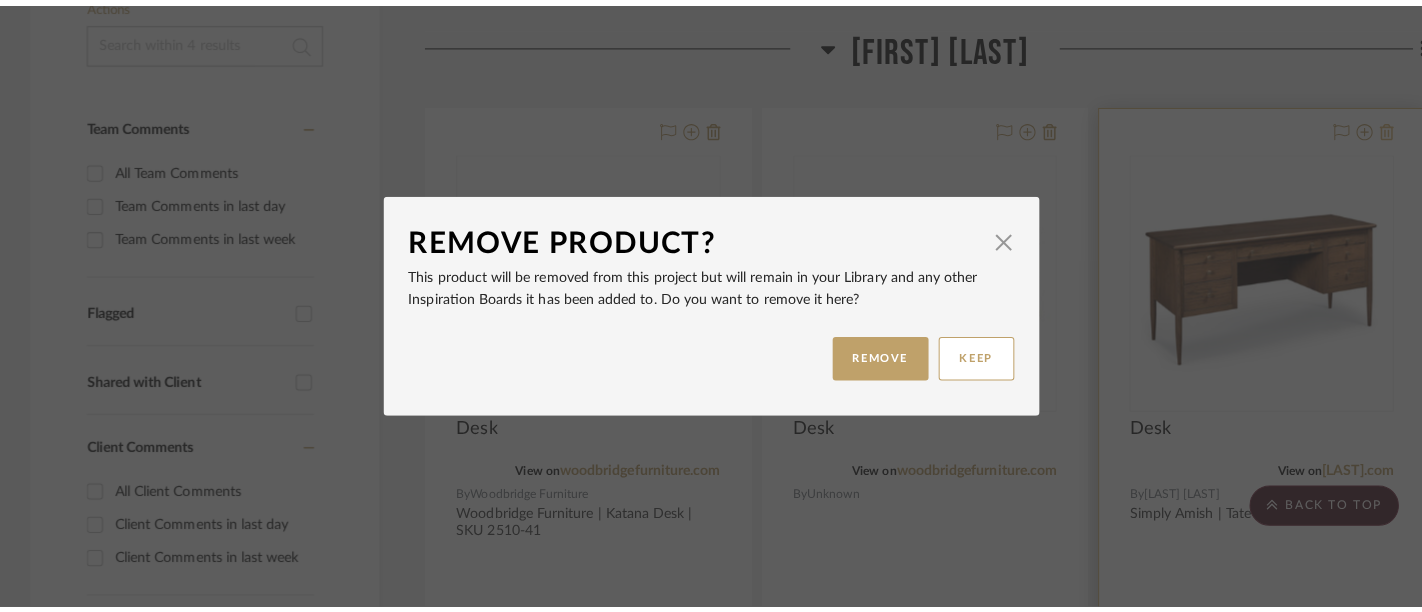 scroll, scrollTop: 0, scrollLeft: 0, axis: both 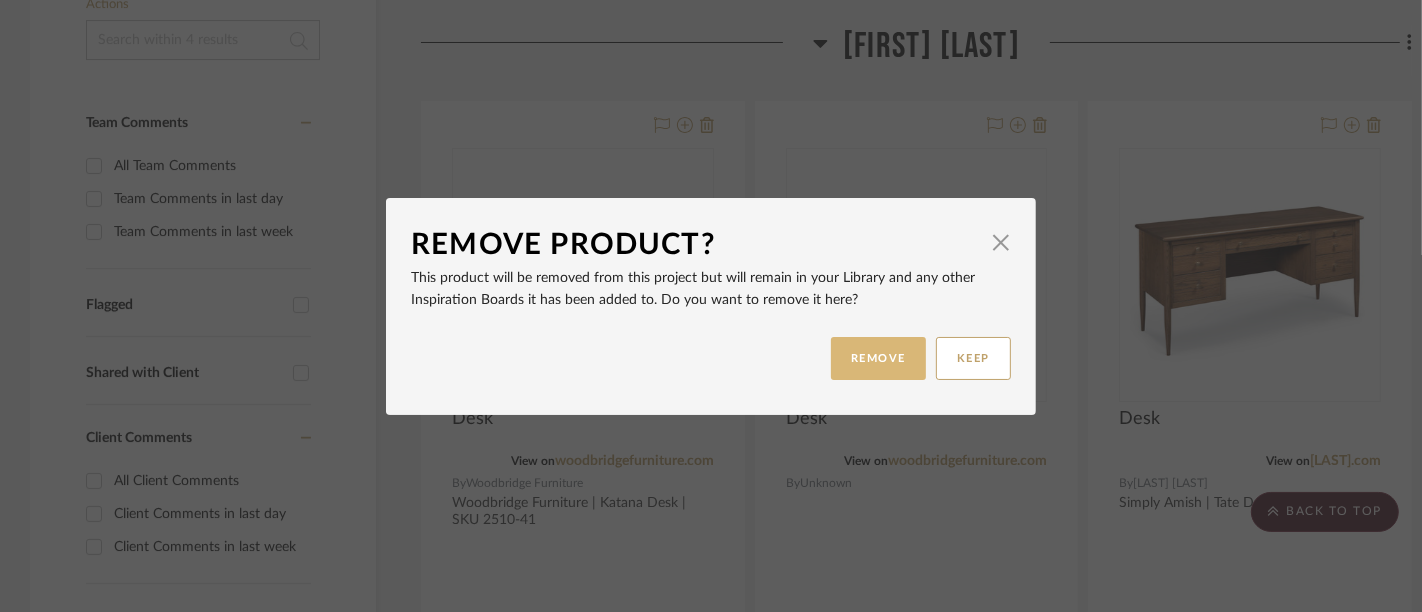 click on "REMOVE" at bounding box center [878, 358] 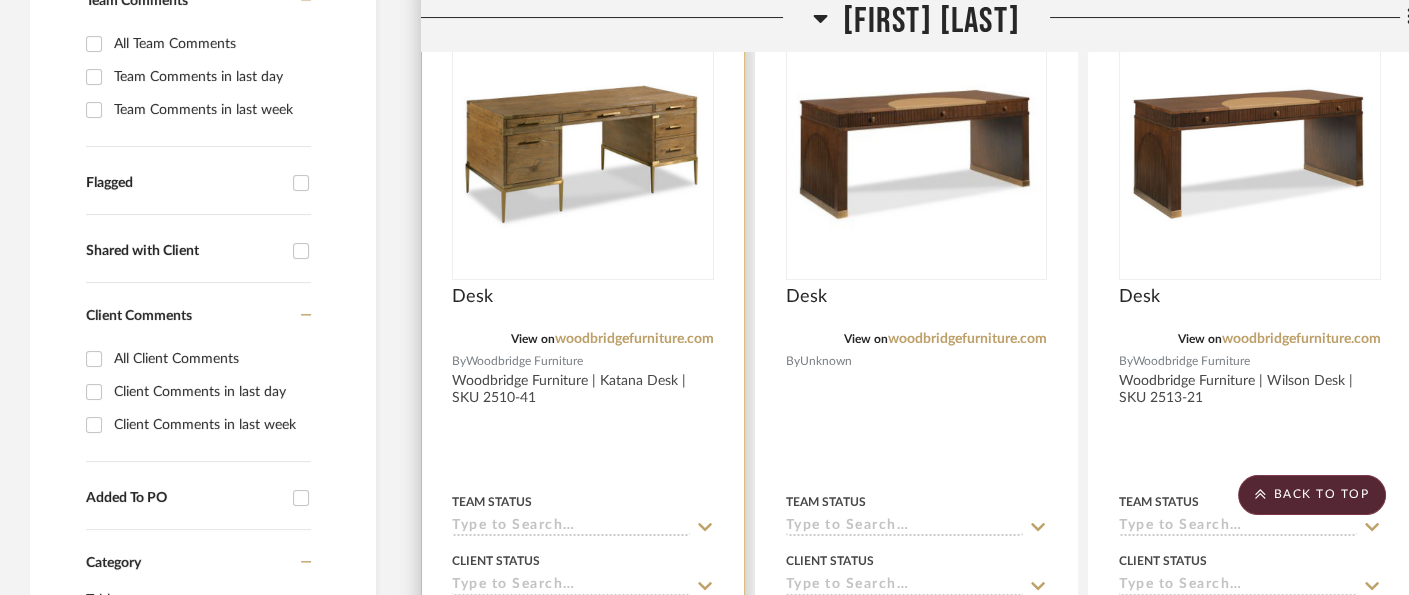 scroll, scrollTop: 555, scrollLeft: 0, axis: vertical 